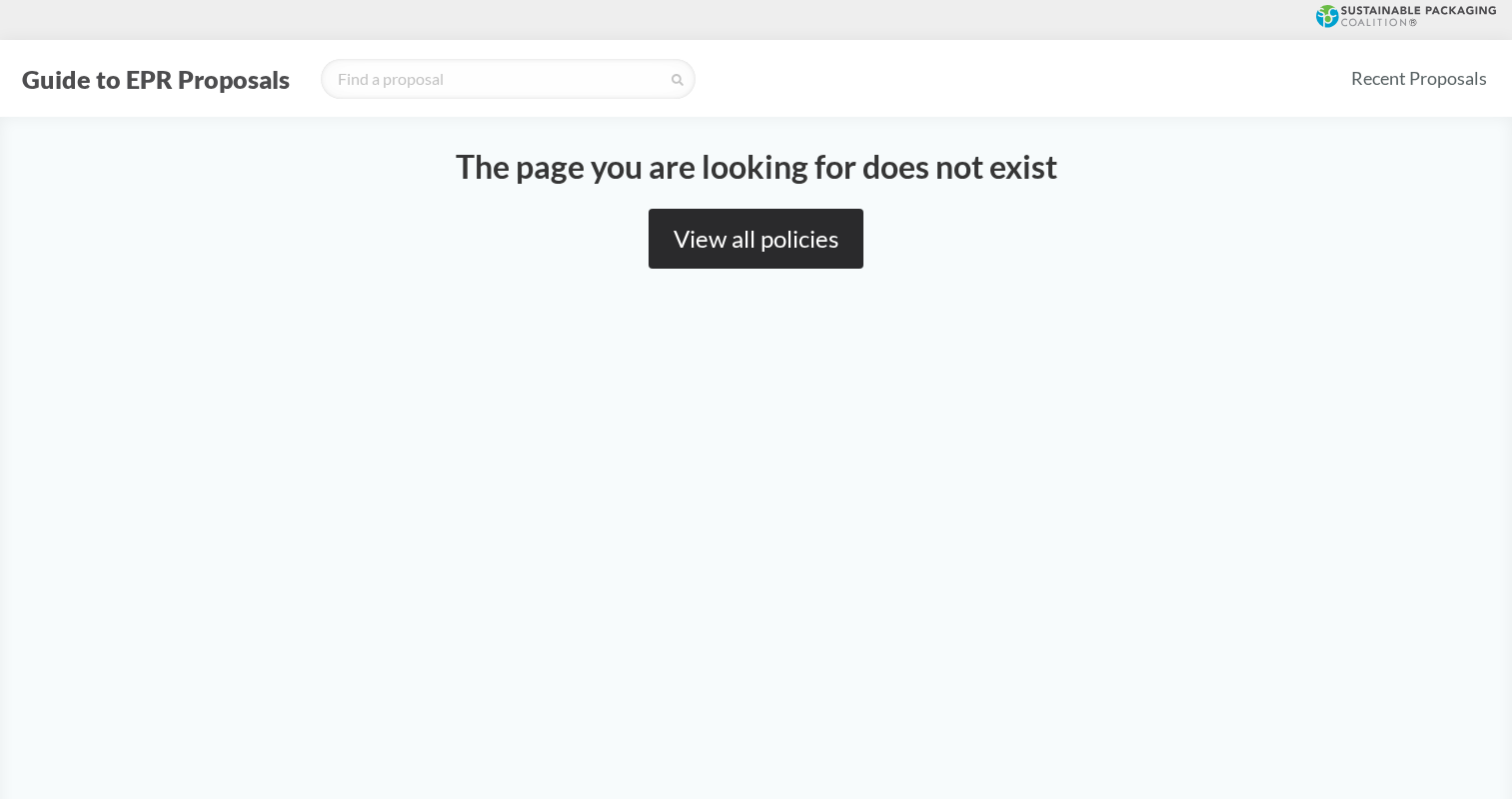 scroll, scrollTop: 0, scrollLeft: 0, axis: both 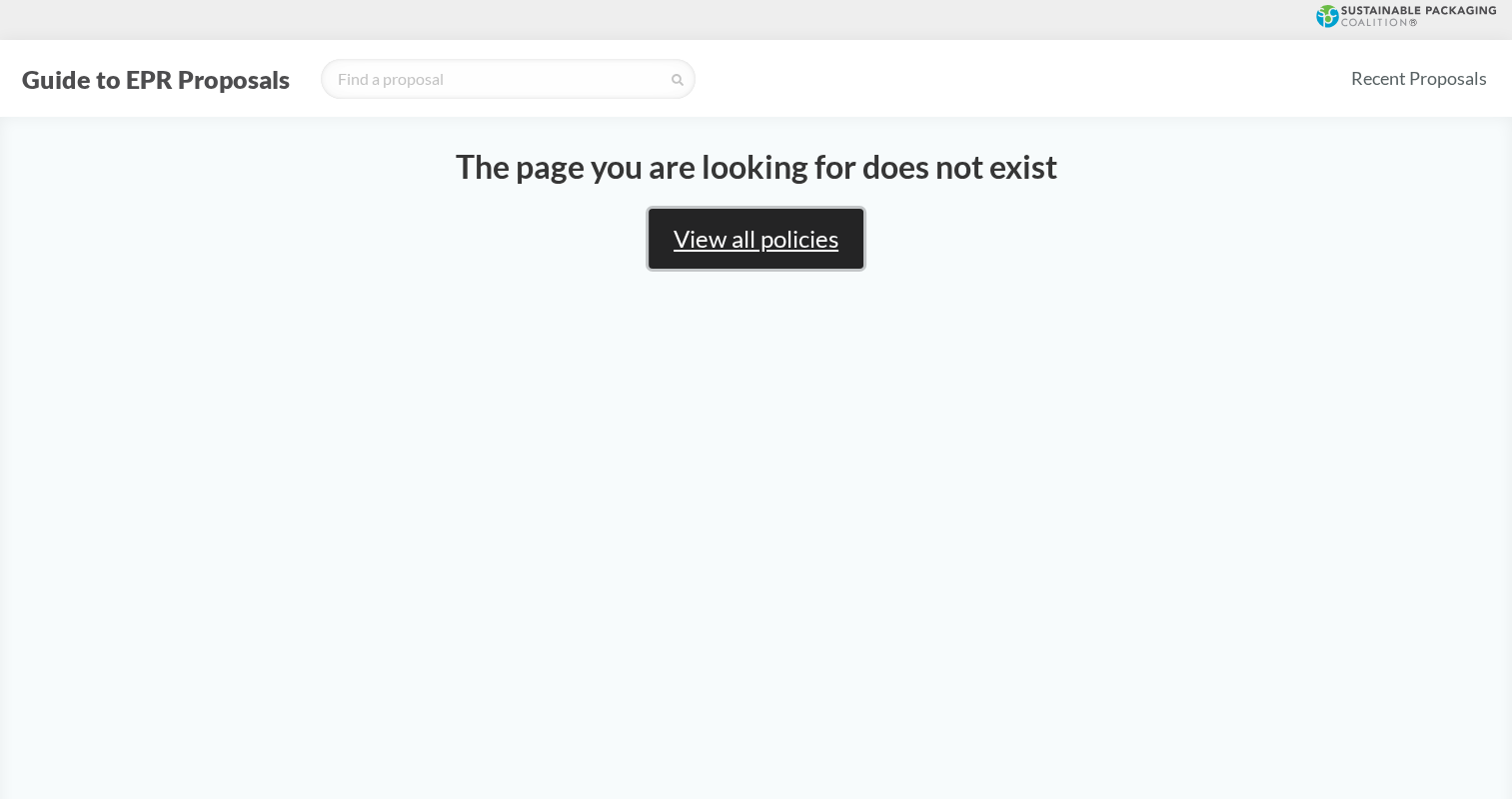 click on "View all policies" at bounding box center [756, 239] 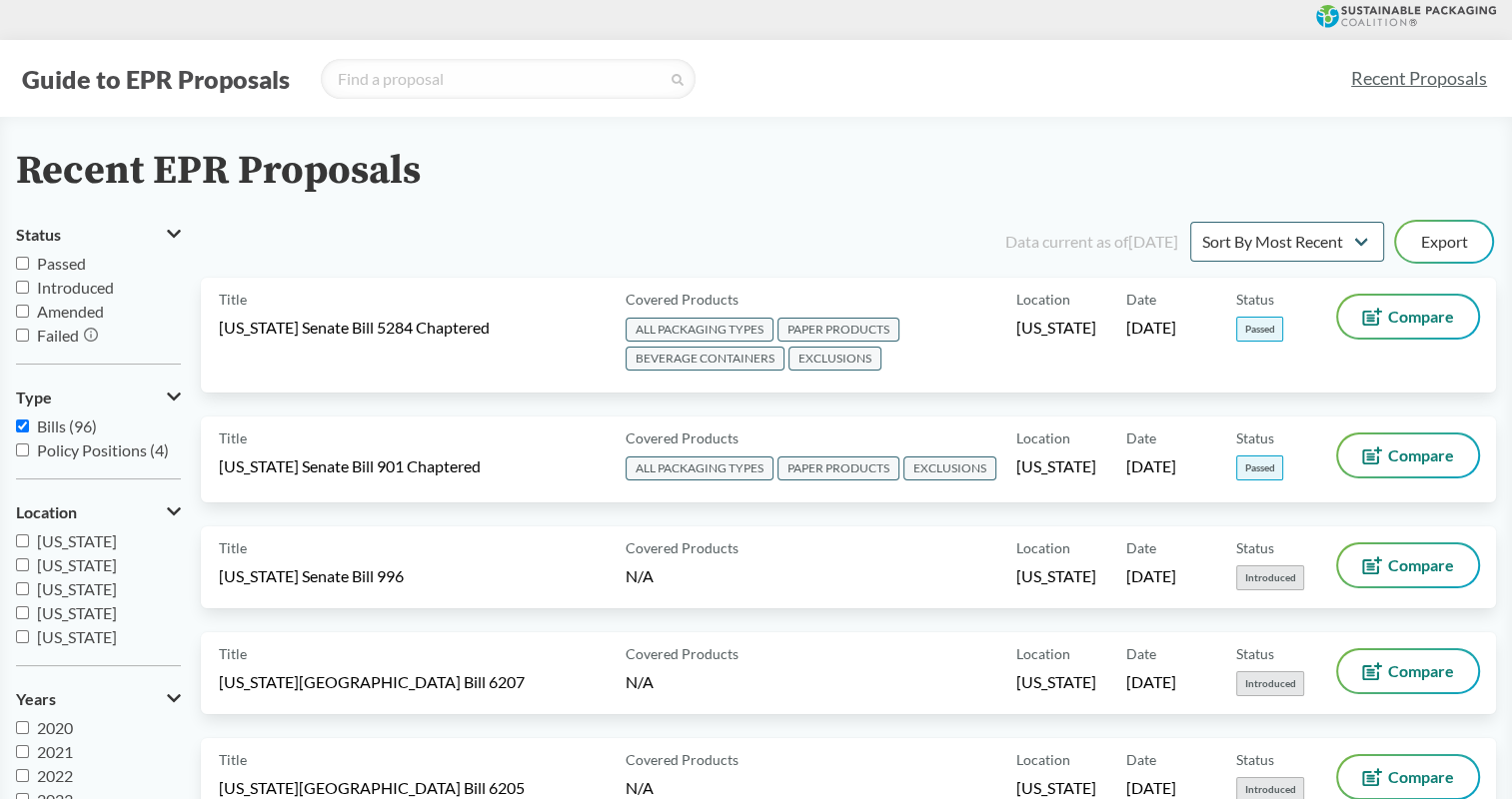 scroll, scrollTop: 66, scrollLeft: 0, axis: vertical 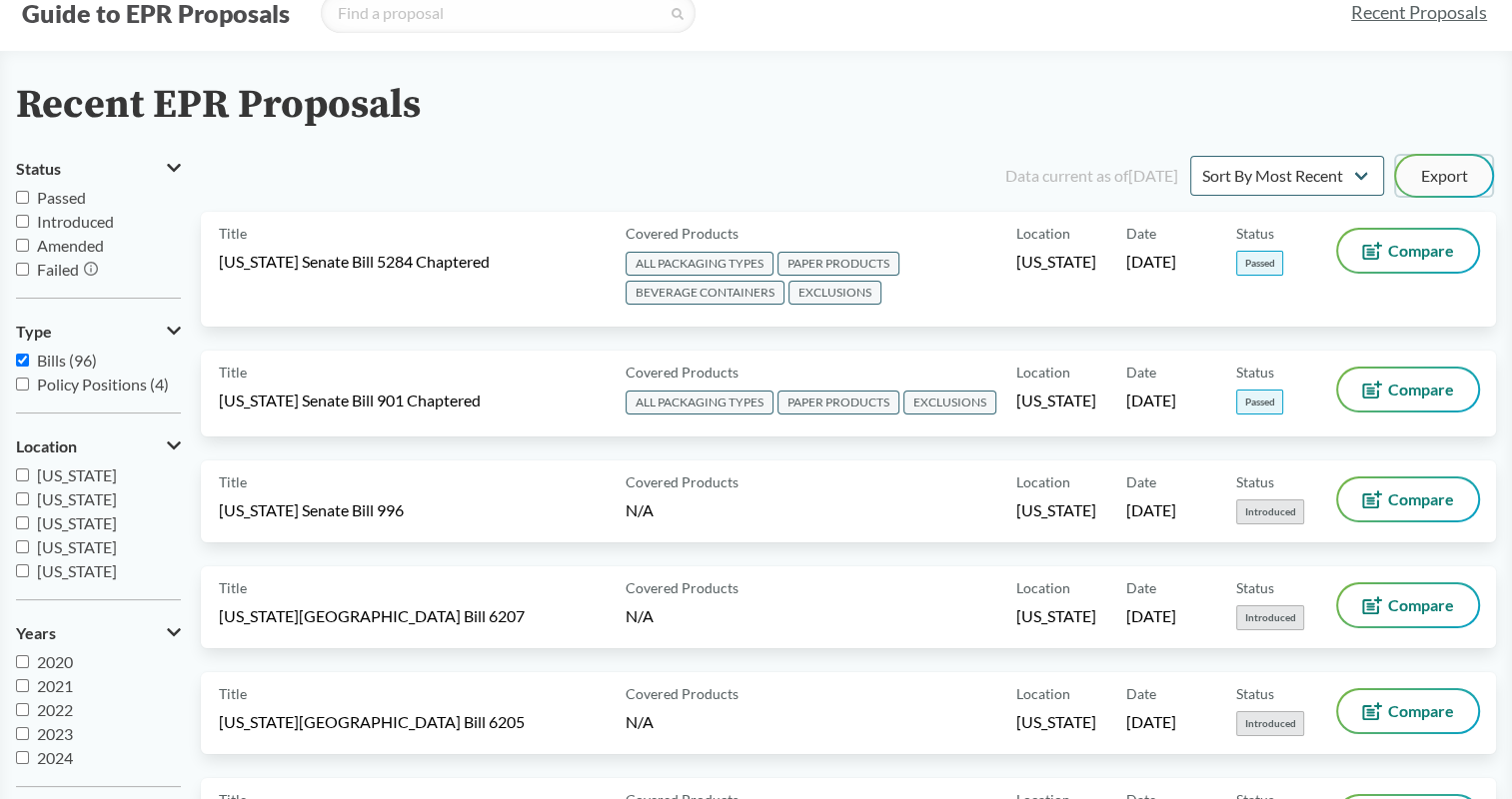 click on "Export" at bounding box center [1444, 176] 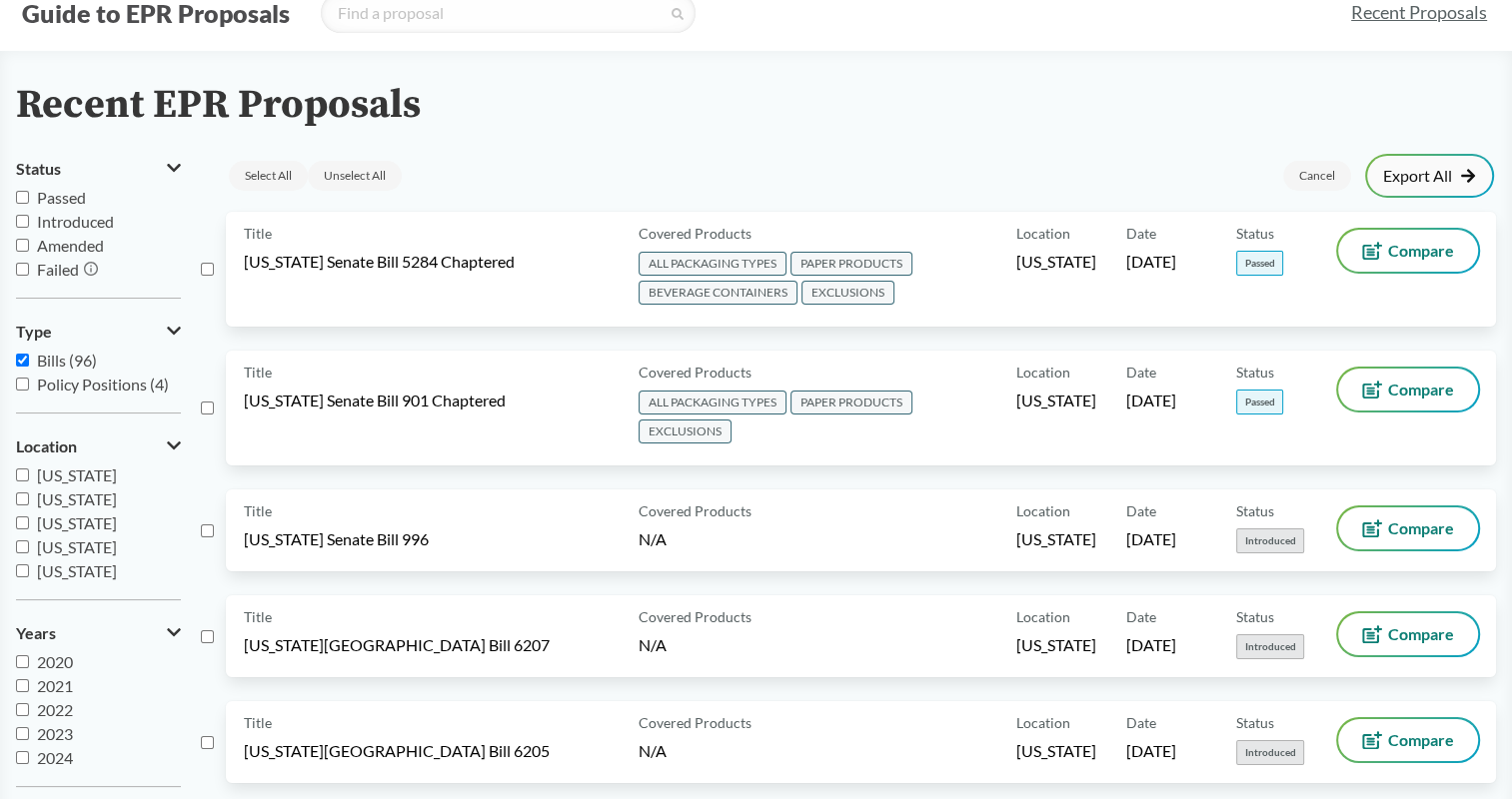 click on "Export All" at bounding box center [1429, 176] 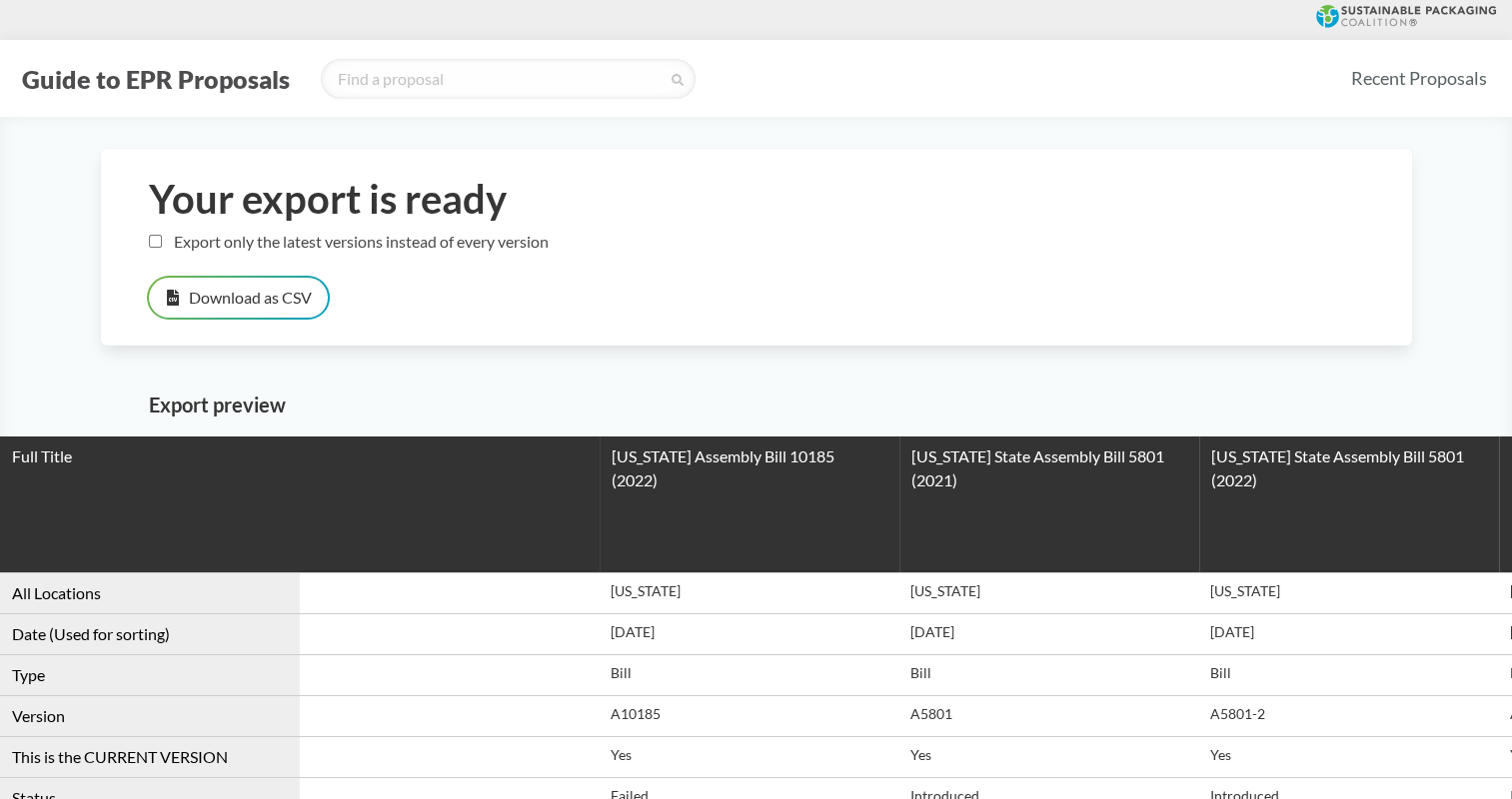 click on "Export only the latest versions instead of every version" at bounding box center [349, 241] 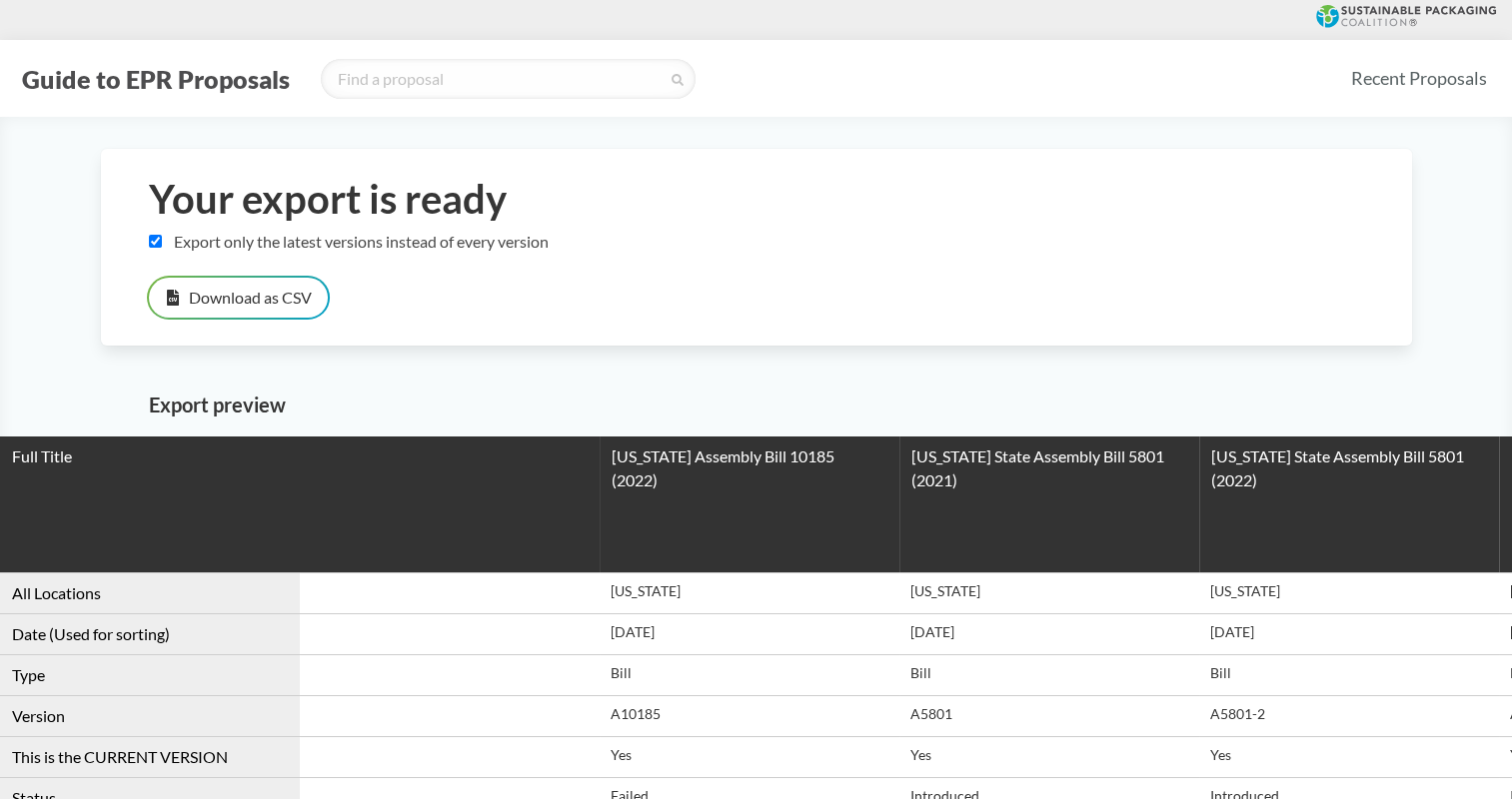 checkbox on "true" 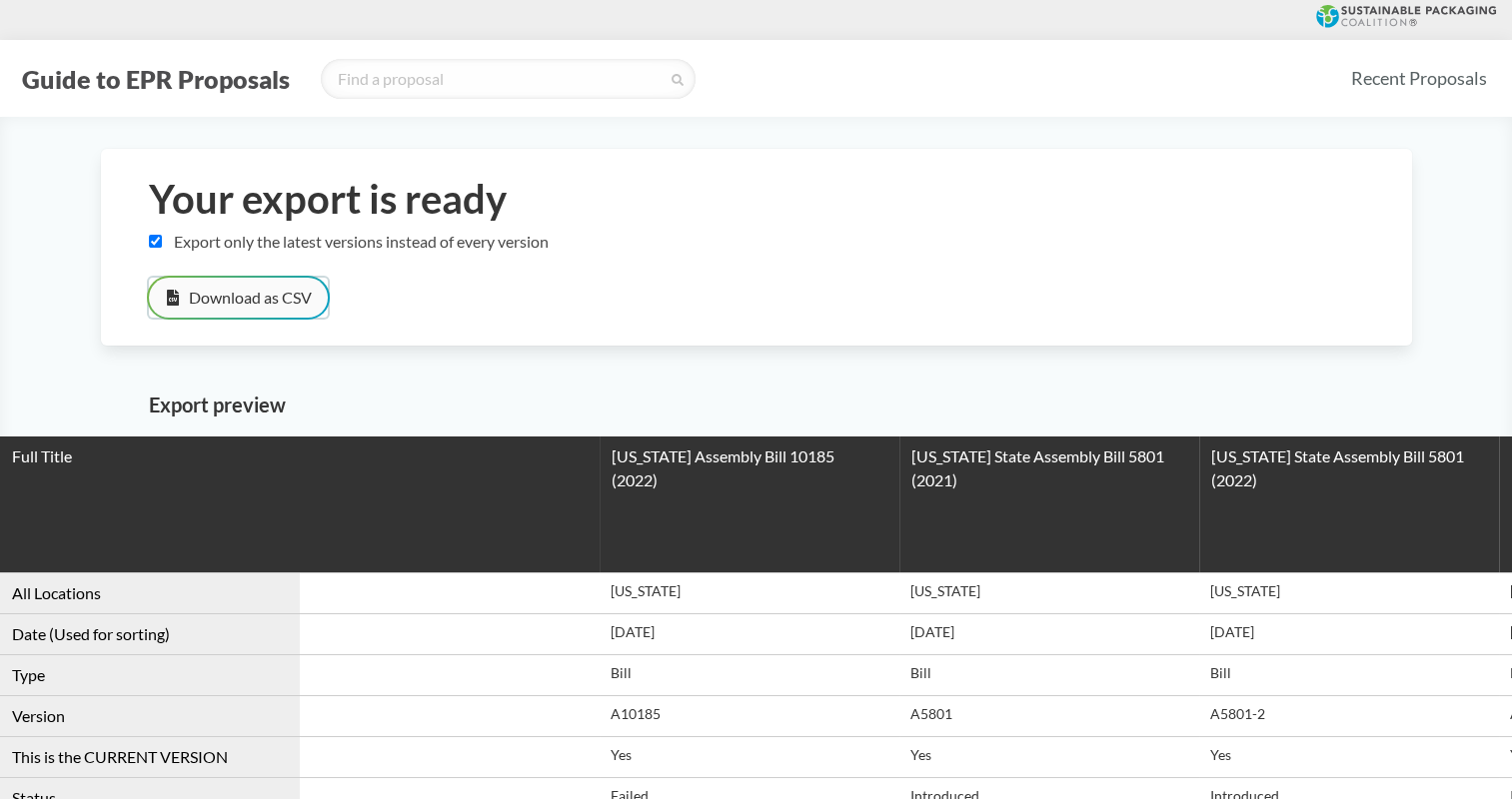 click on "Download as CSV" at bounding box center [238, 298] 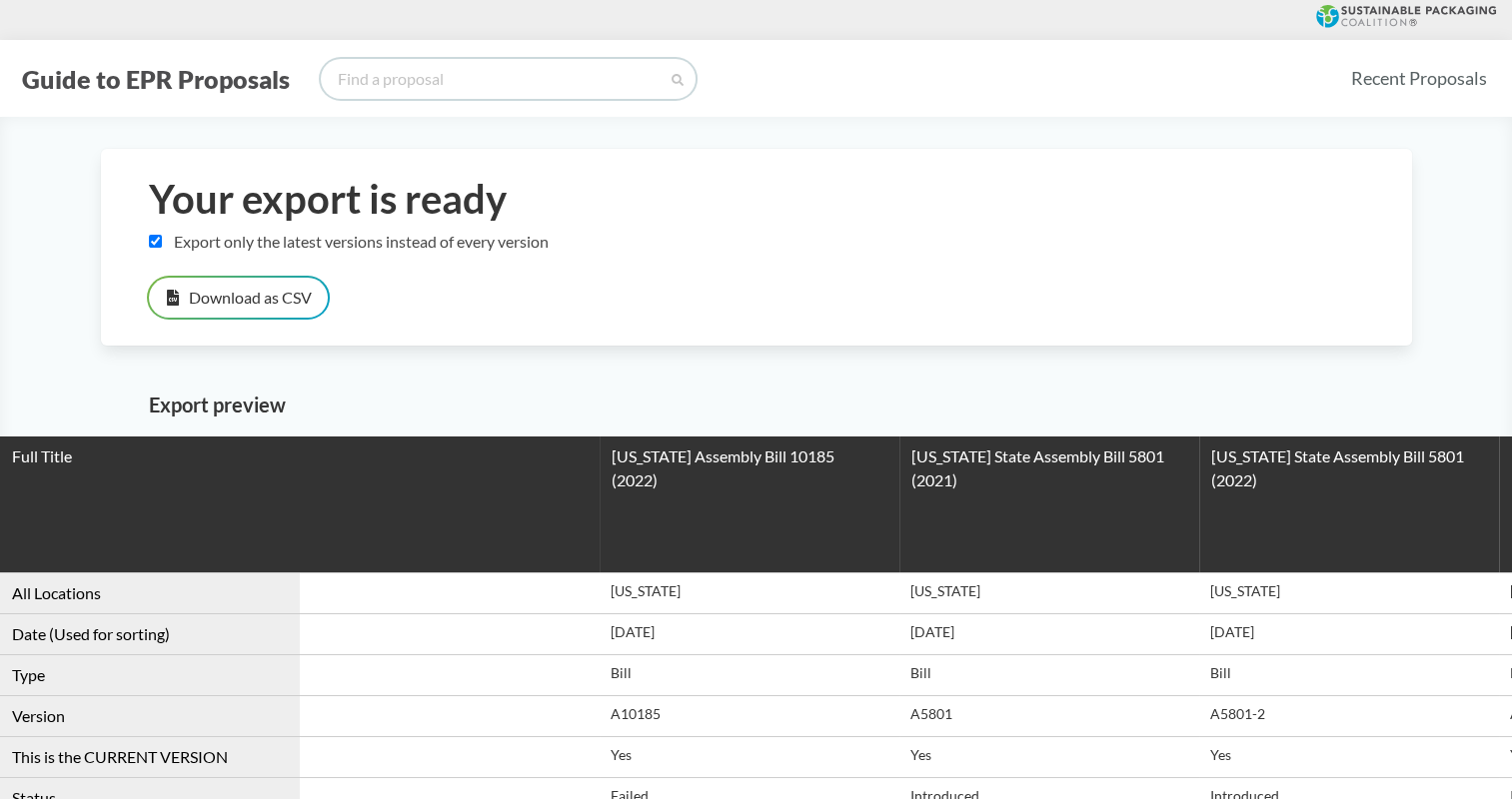 click at bounding box center (508, 79) 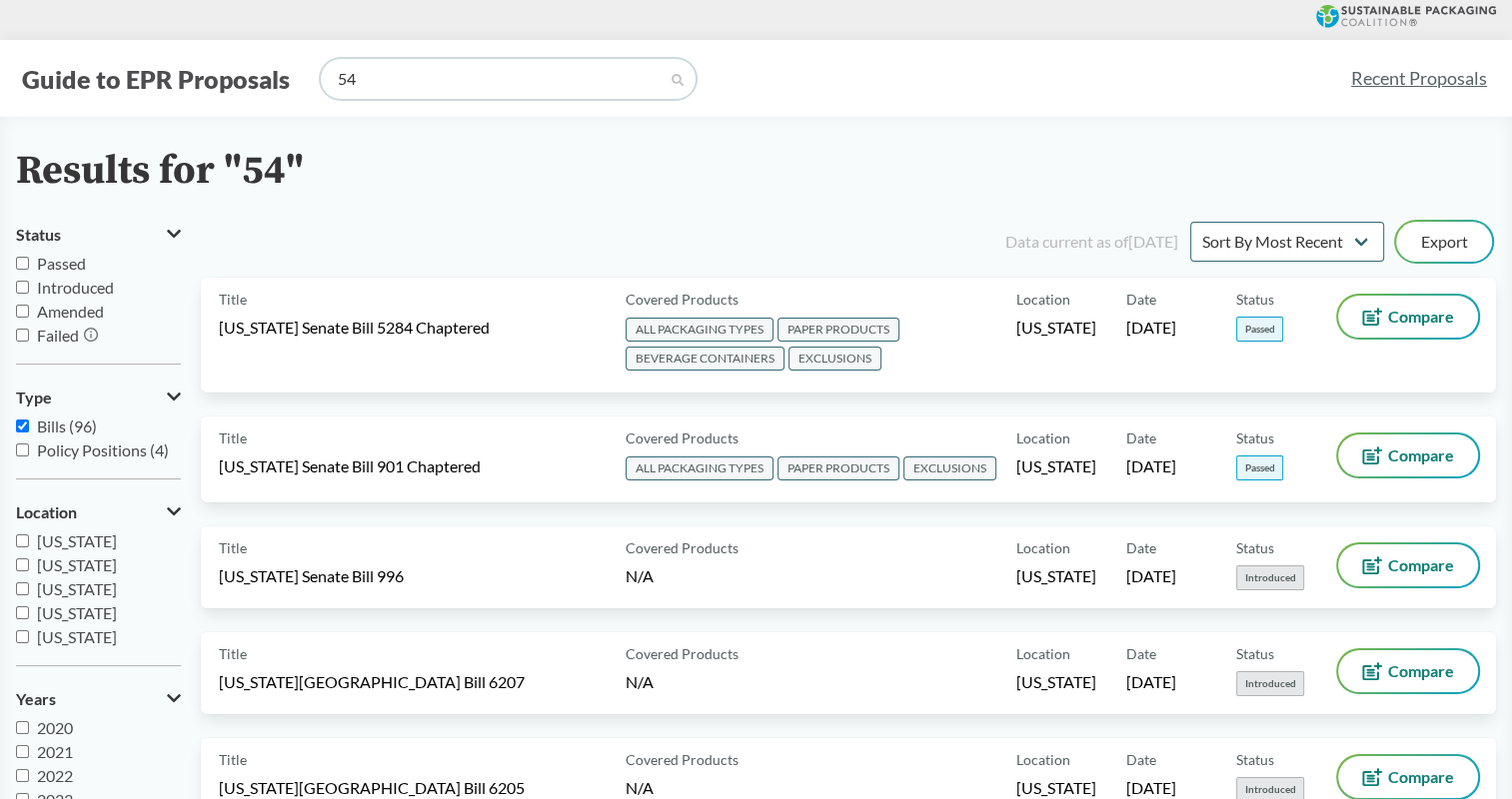 type on "5" 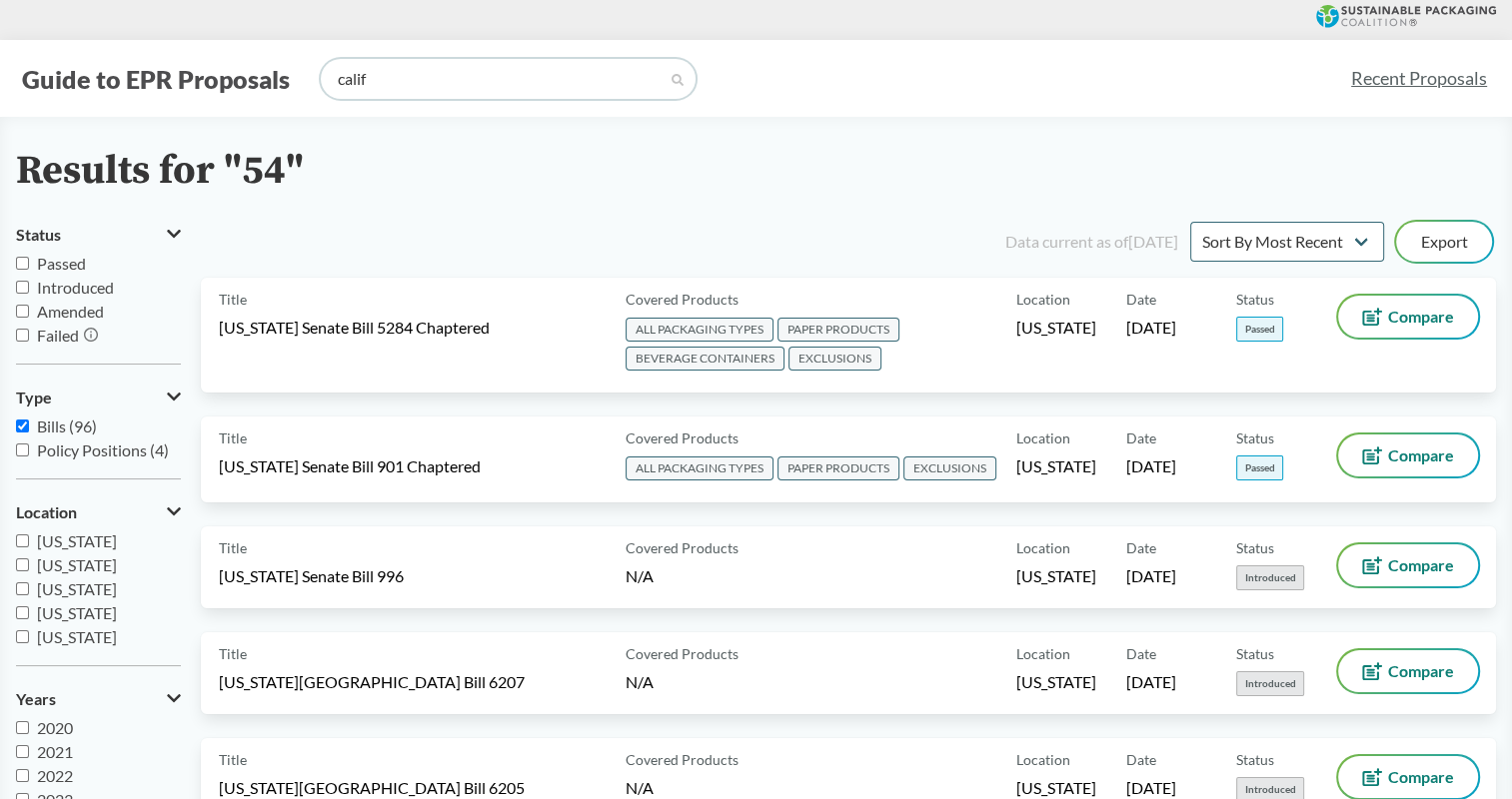type on "calif" 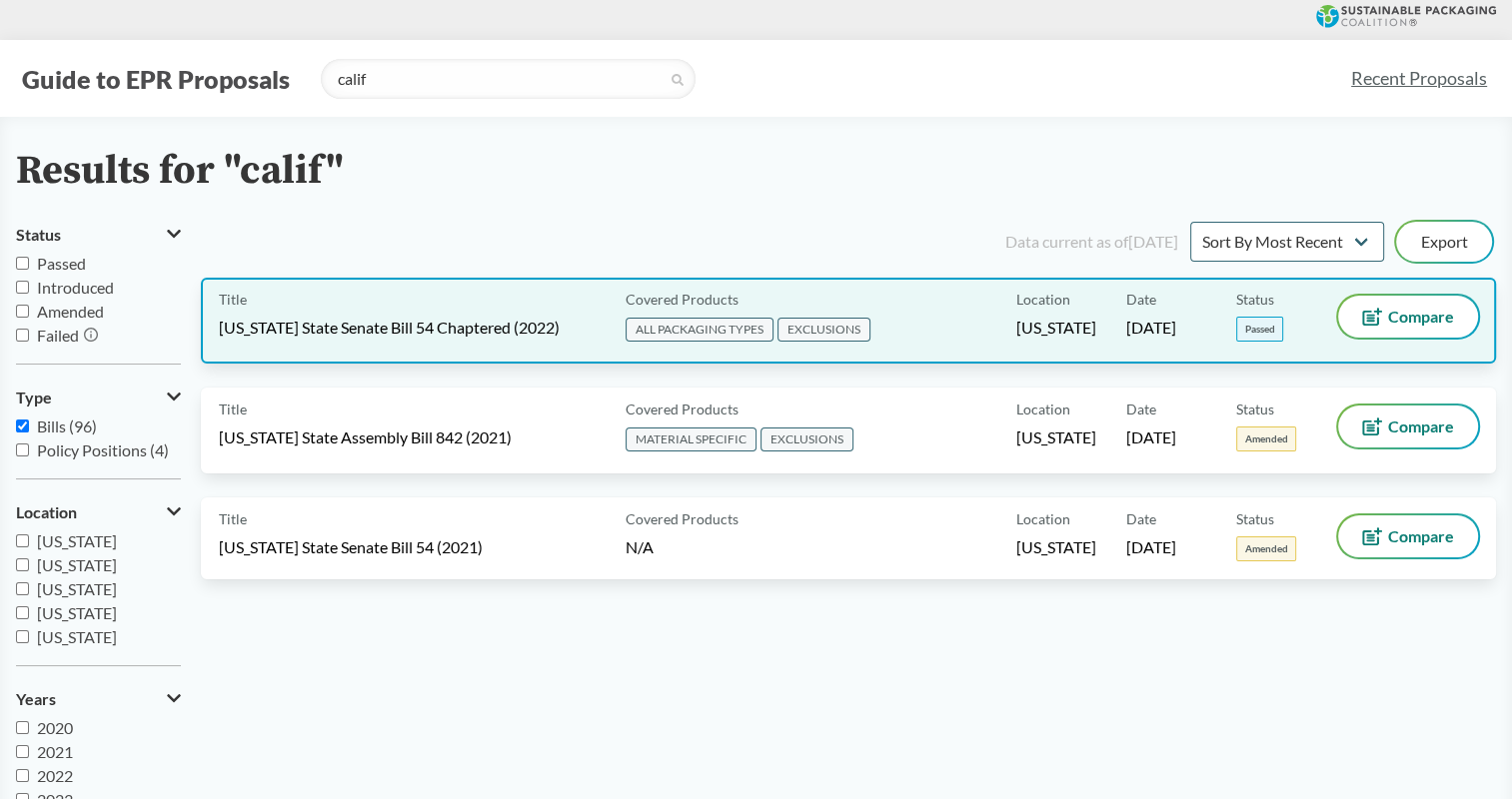 click on "[US_STATE] State Senate Bill 54 Chaptered (2022)" at bounding box center [389, 328] 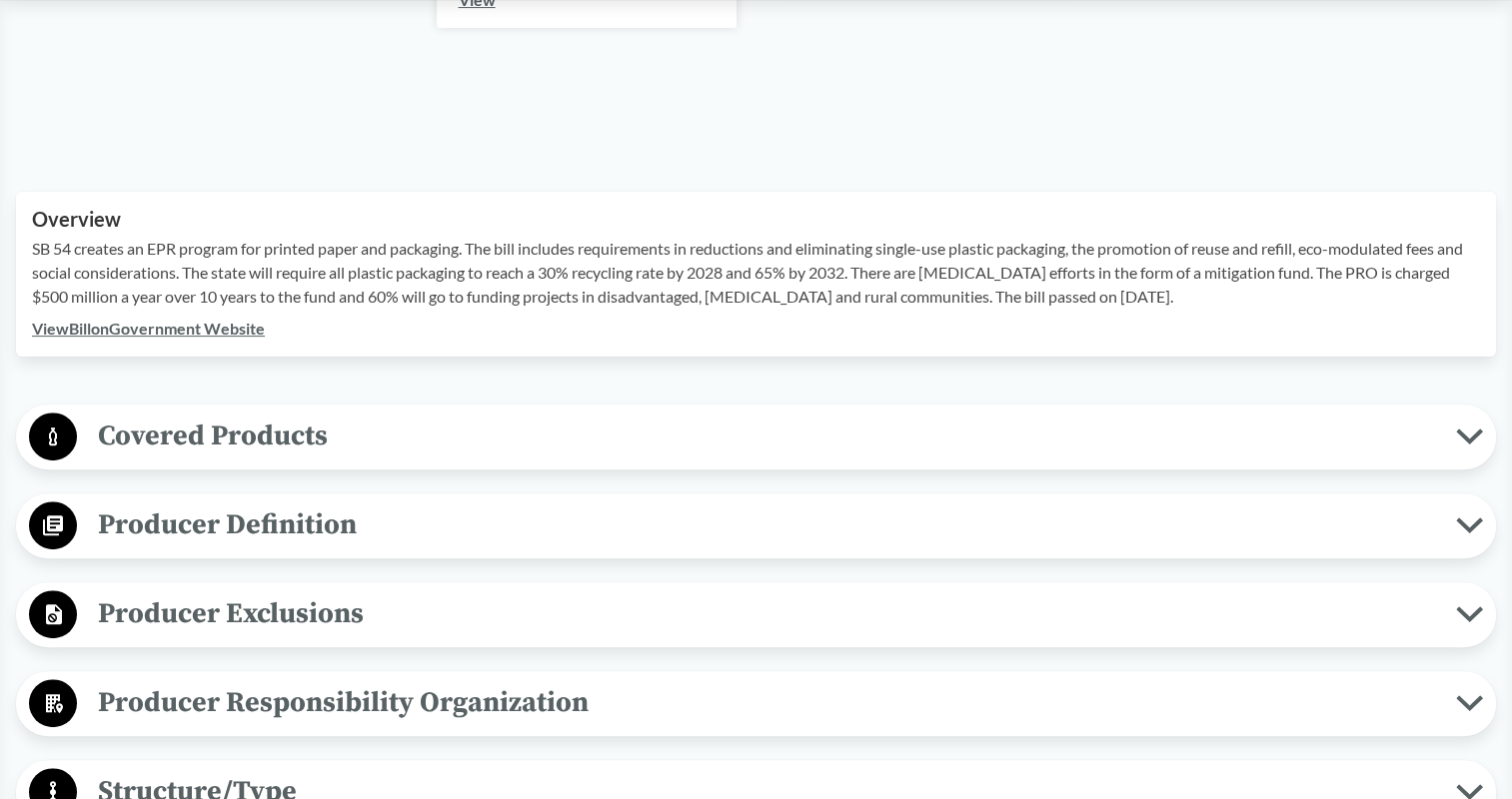 scroll, scrollTop: 549, scrollLeft: 0, axis: vertical 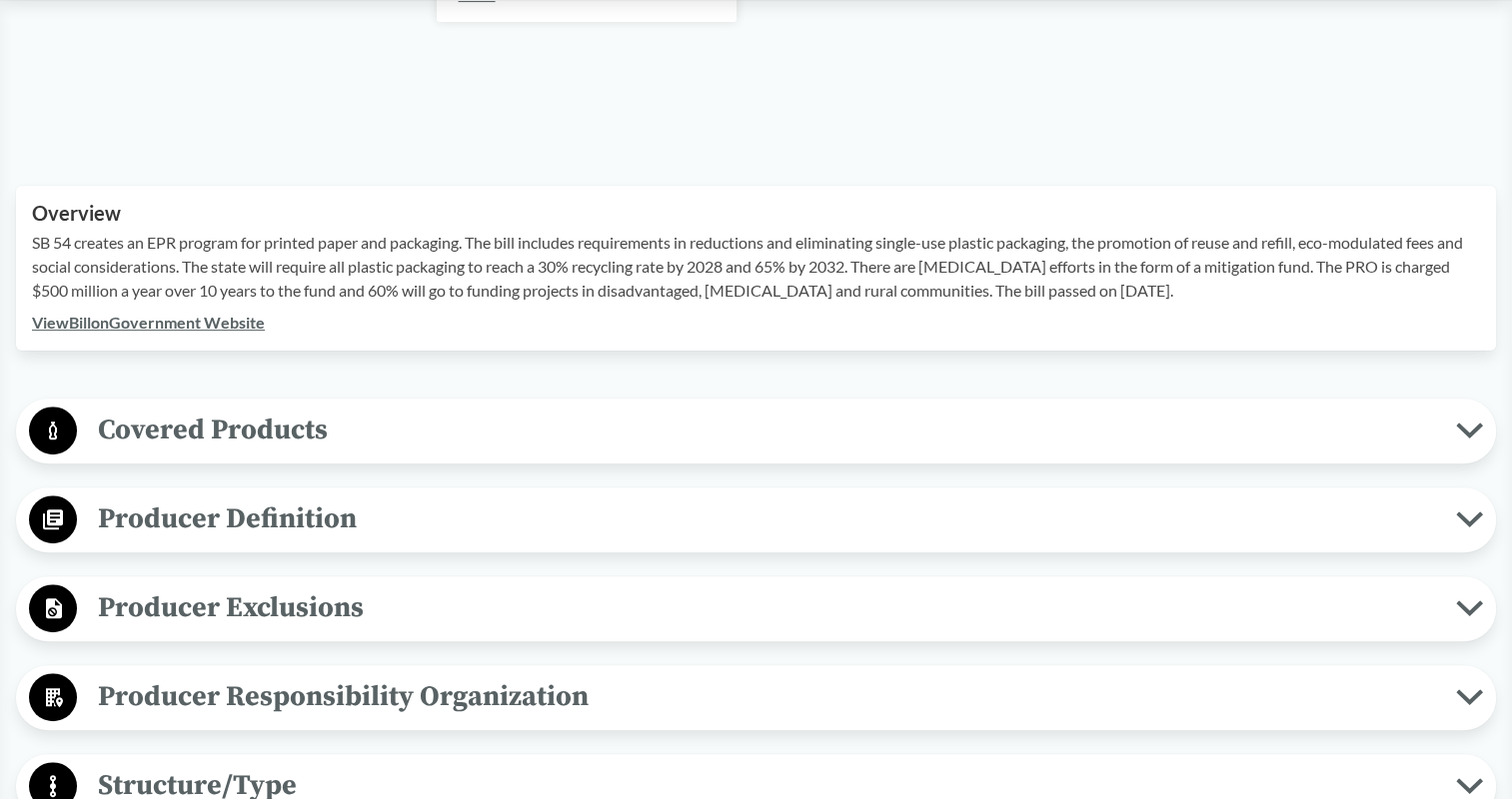 click on "Covered Products" at bounding box center (766, 429) 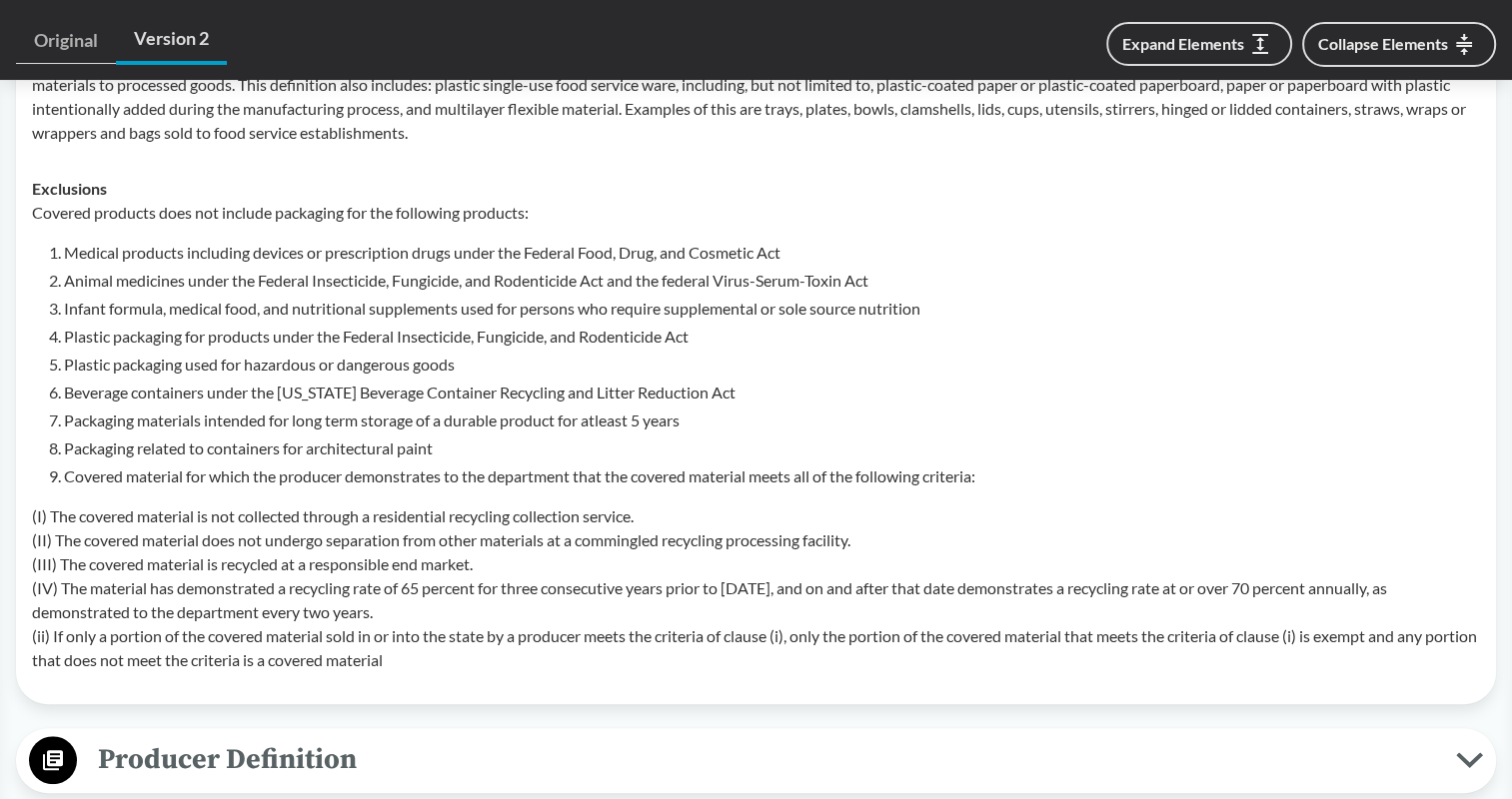 scroll, scrollTop: 1063, scrollLeft: 0, axis: vertical 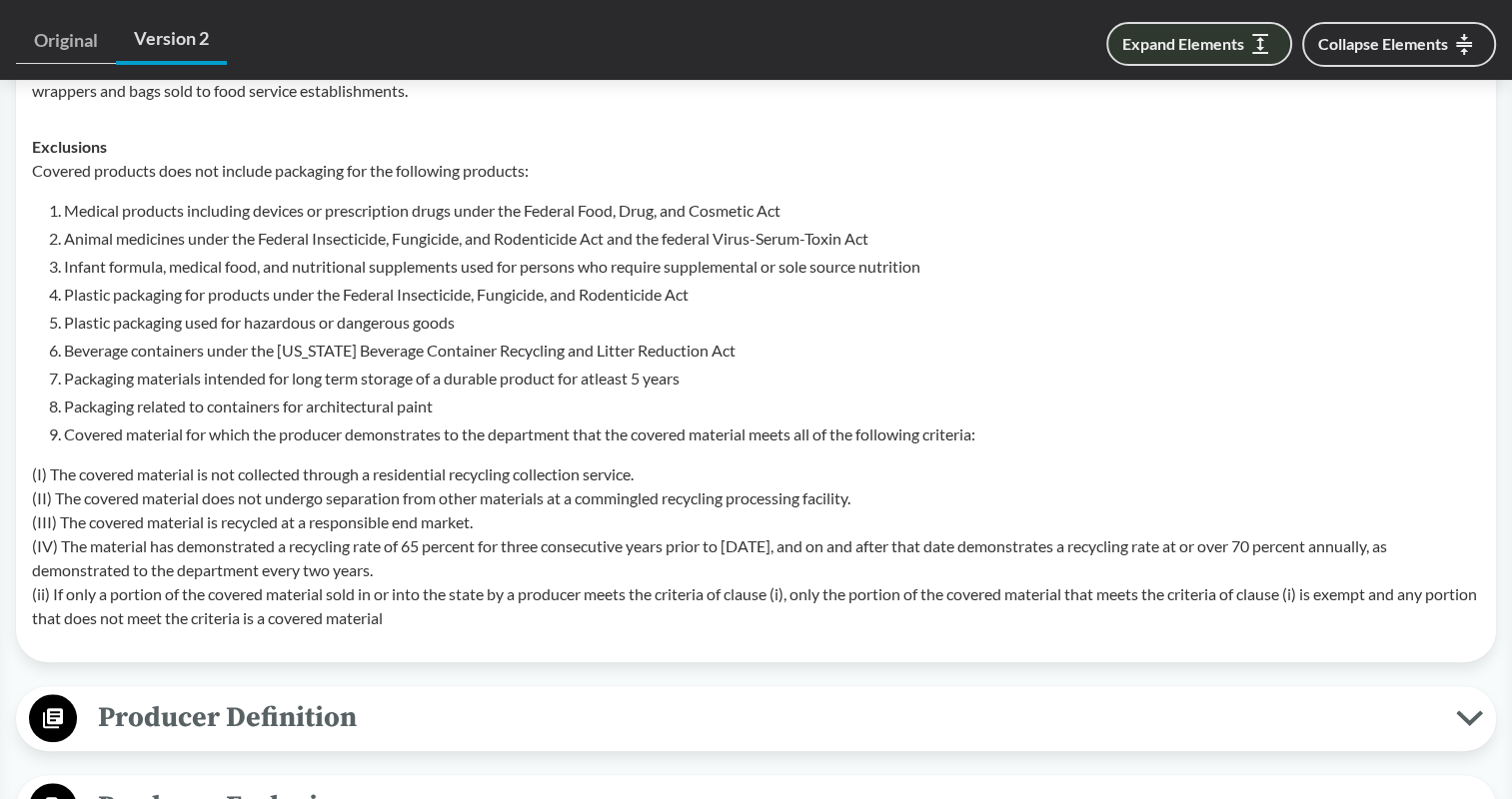click on "Expand Elements" at bounding box center [1199, 44] 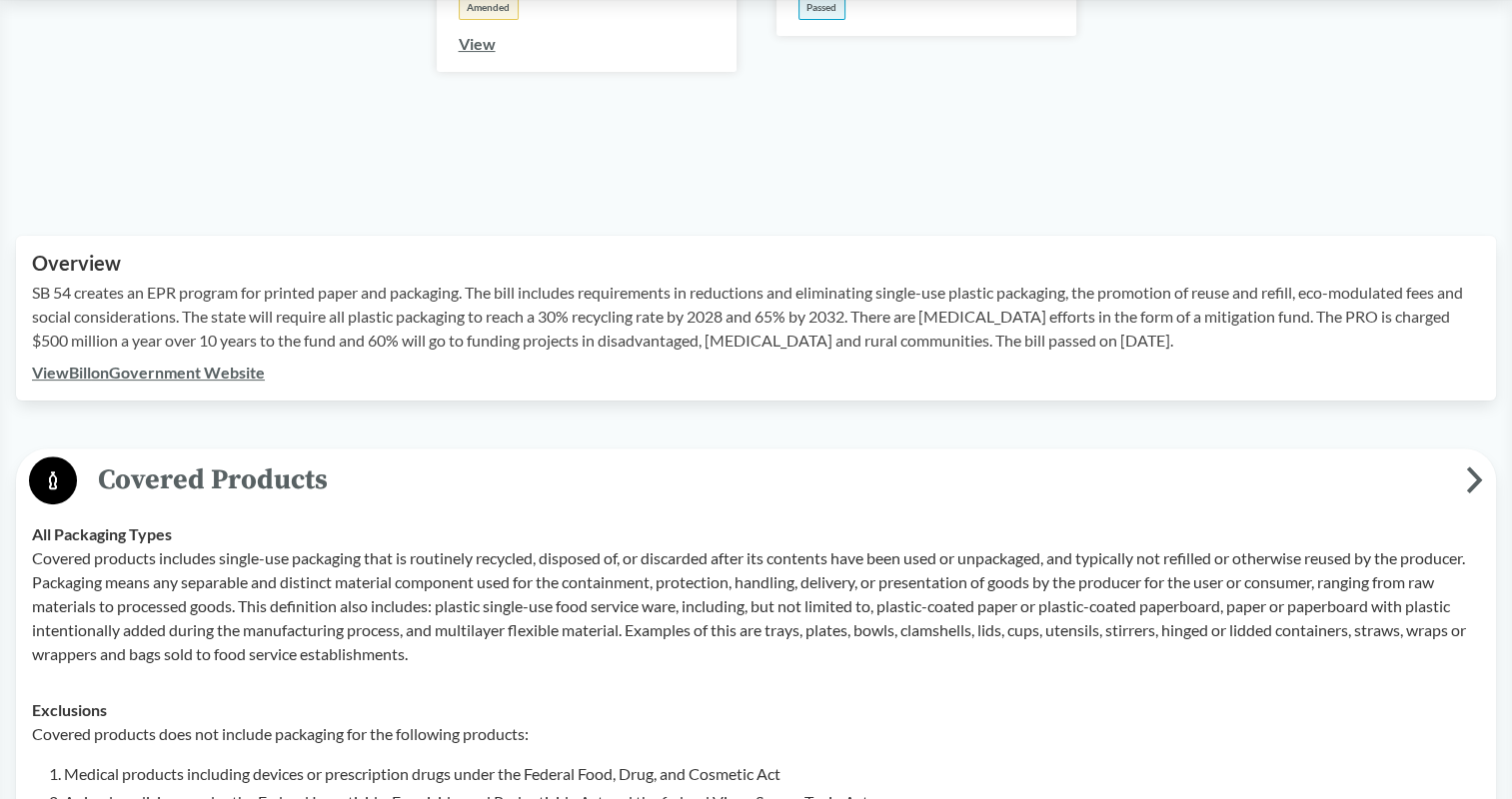 scroll, scrollTop: 0, scrollLeft: 0, axis: both 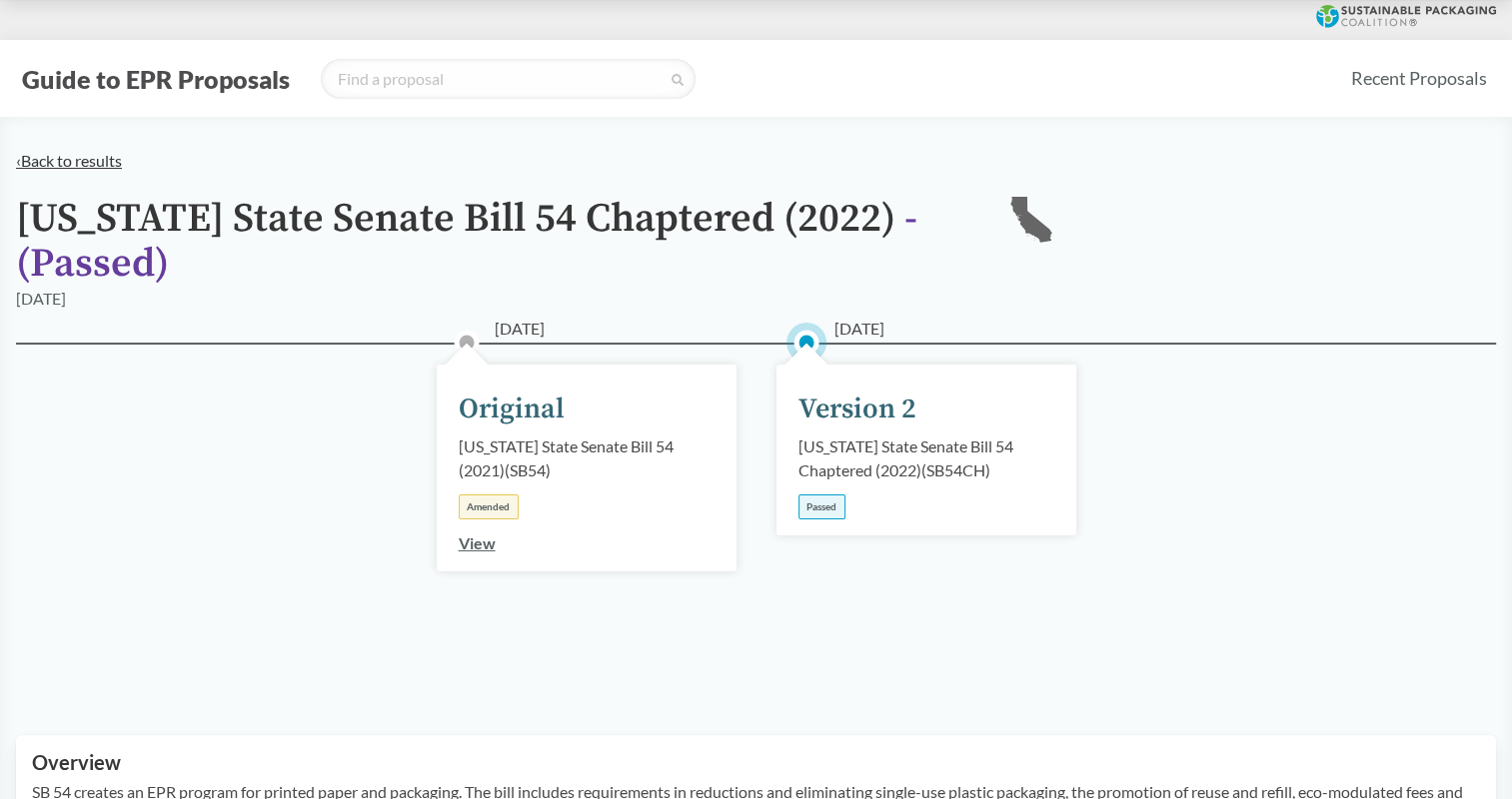 click on "‹  Back to results" at bounding box center [69, 160] 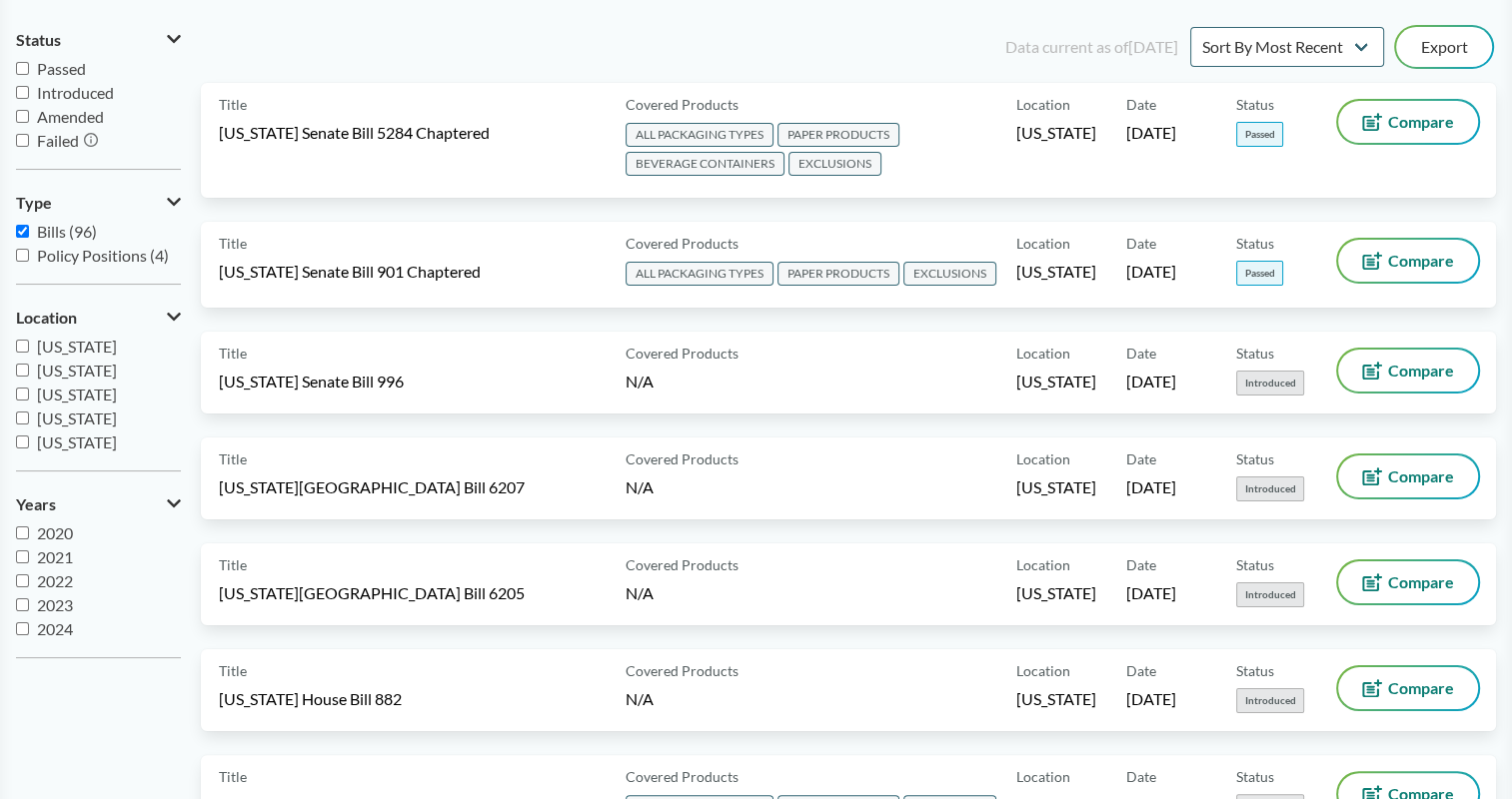 scroll, scrollTop: 194, scrollLeft: 0, axis: vertical 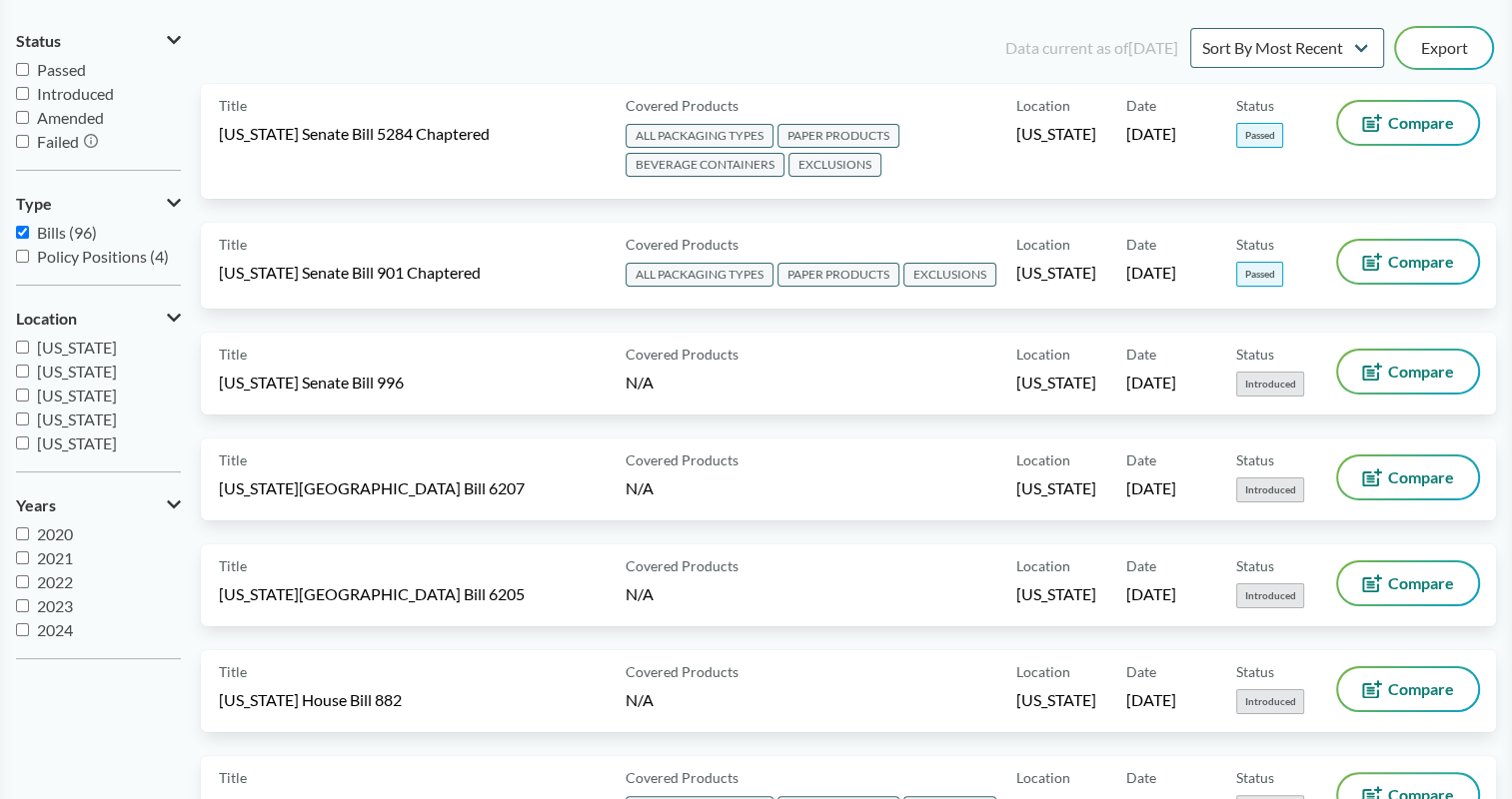click on "Passed" at bounding box center [22, 69] 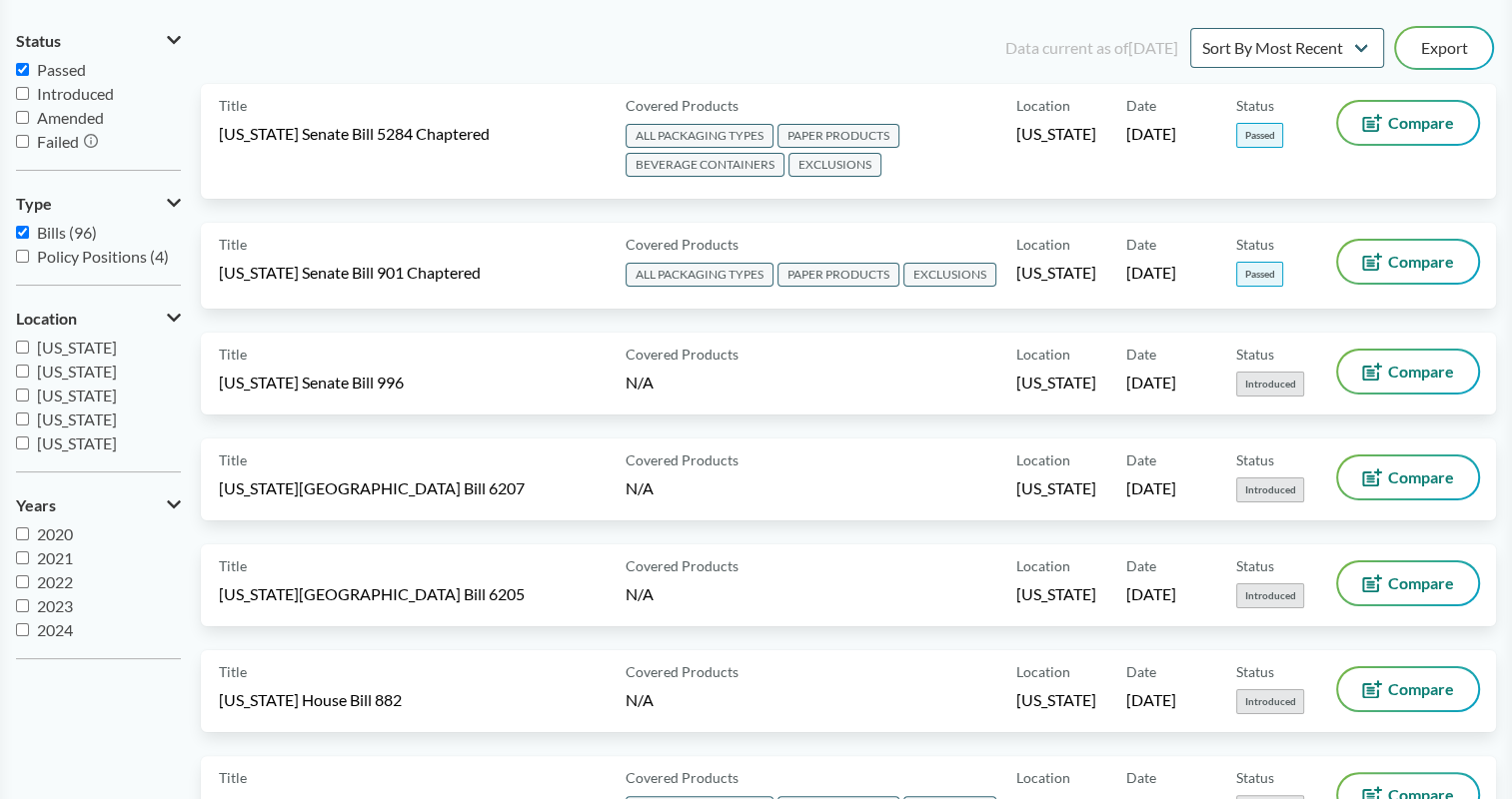 checkbox on "true" 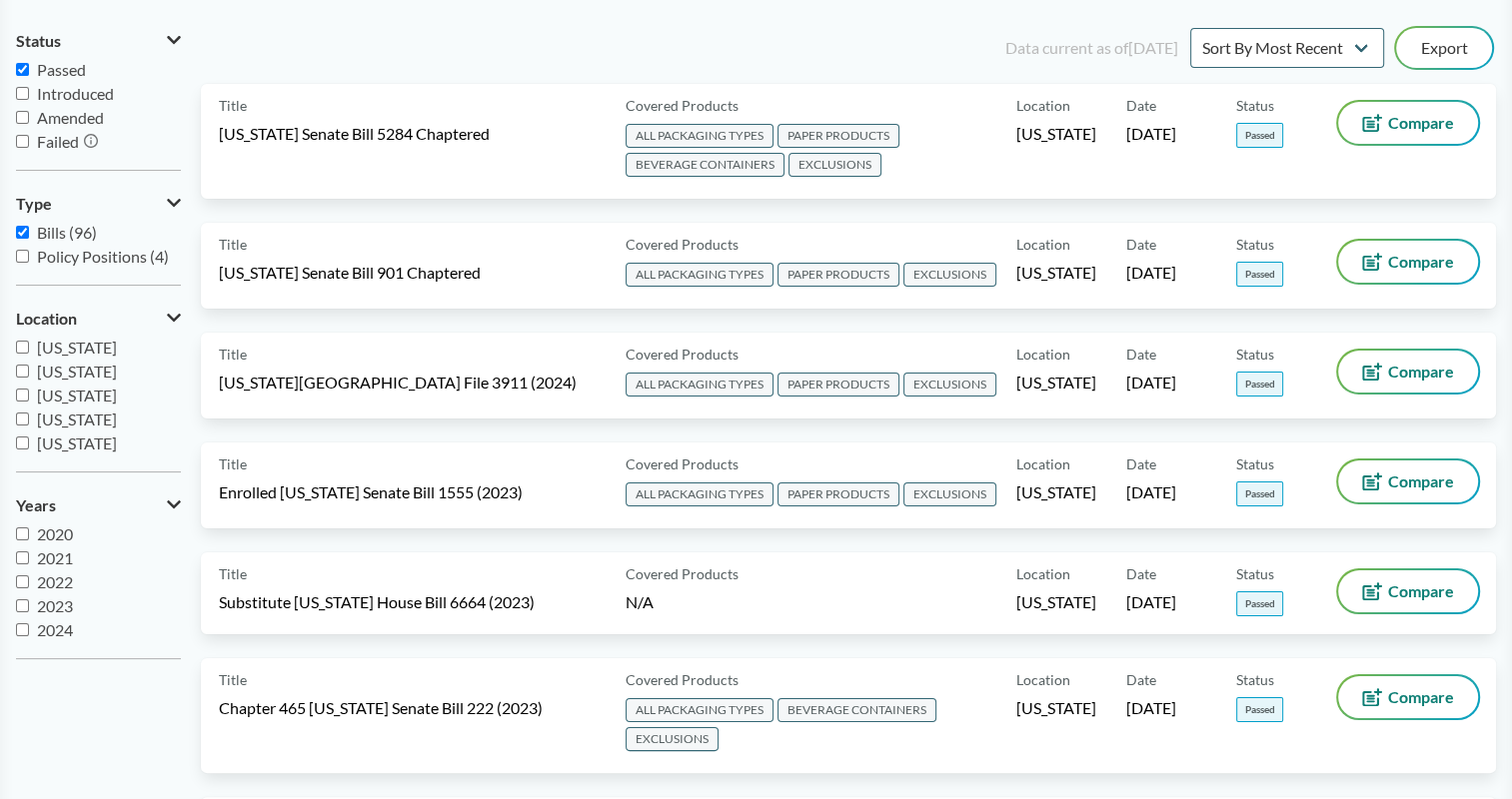 click on "Introduced" at bounding box center (22, 93) 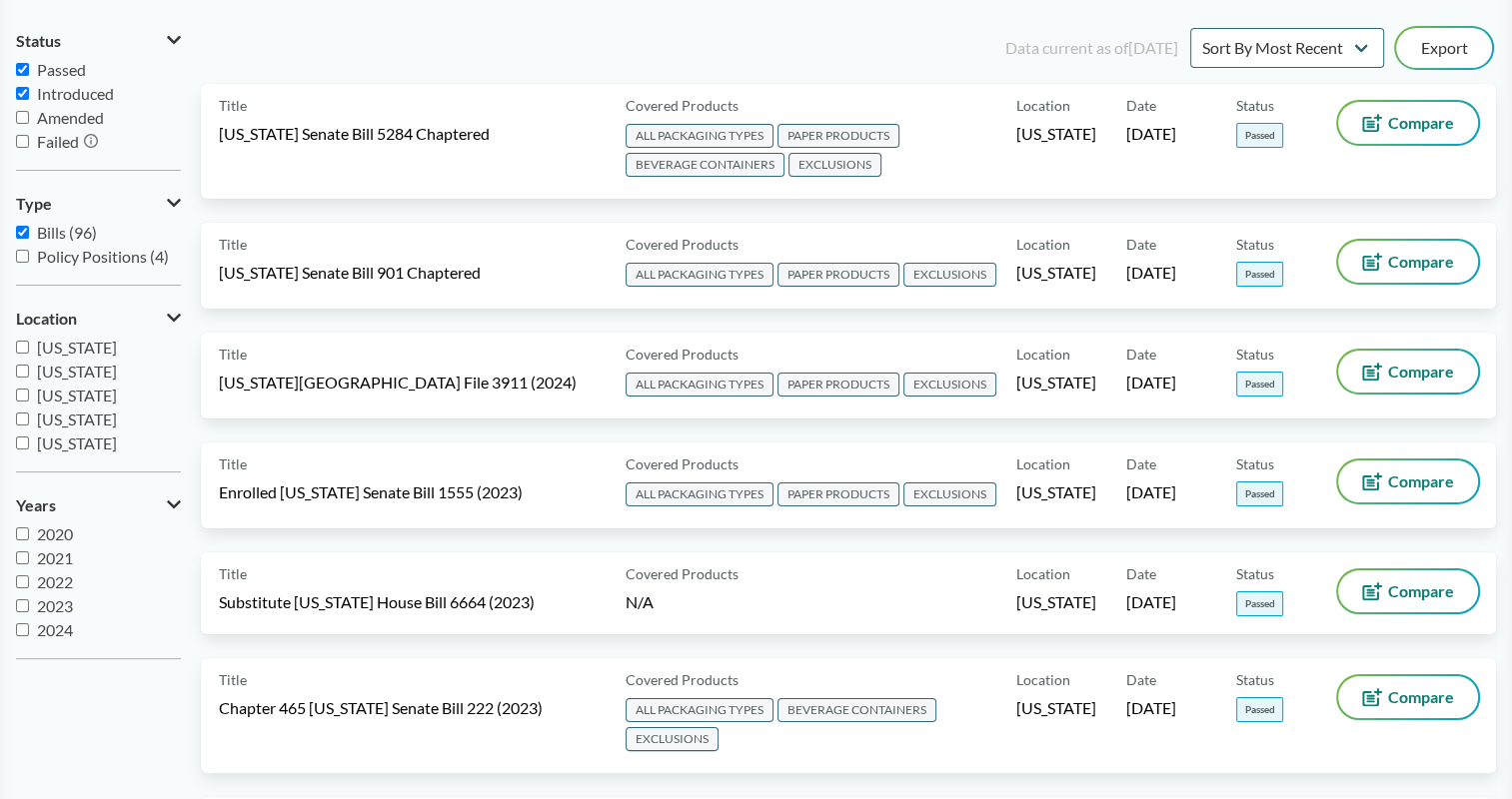 checkbox on "true" 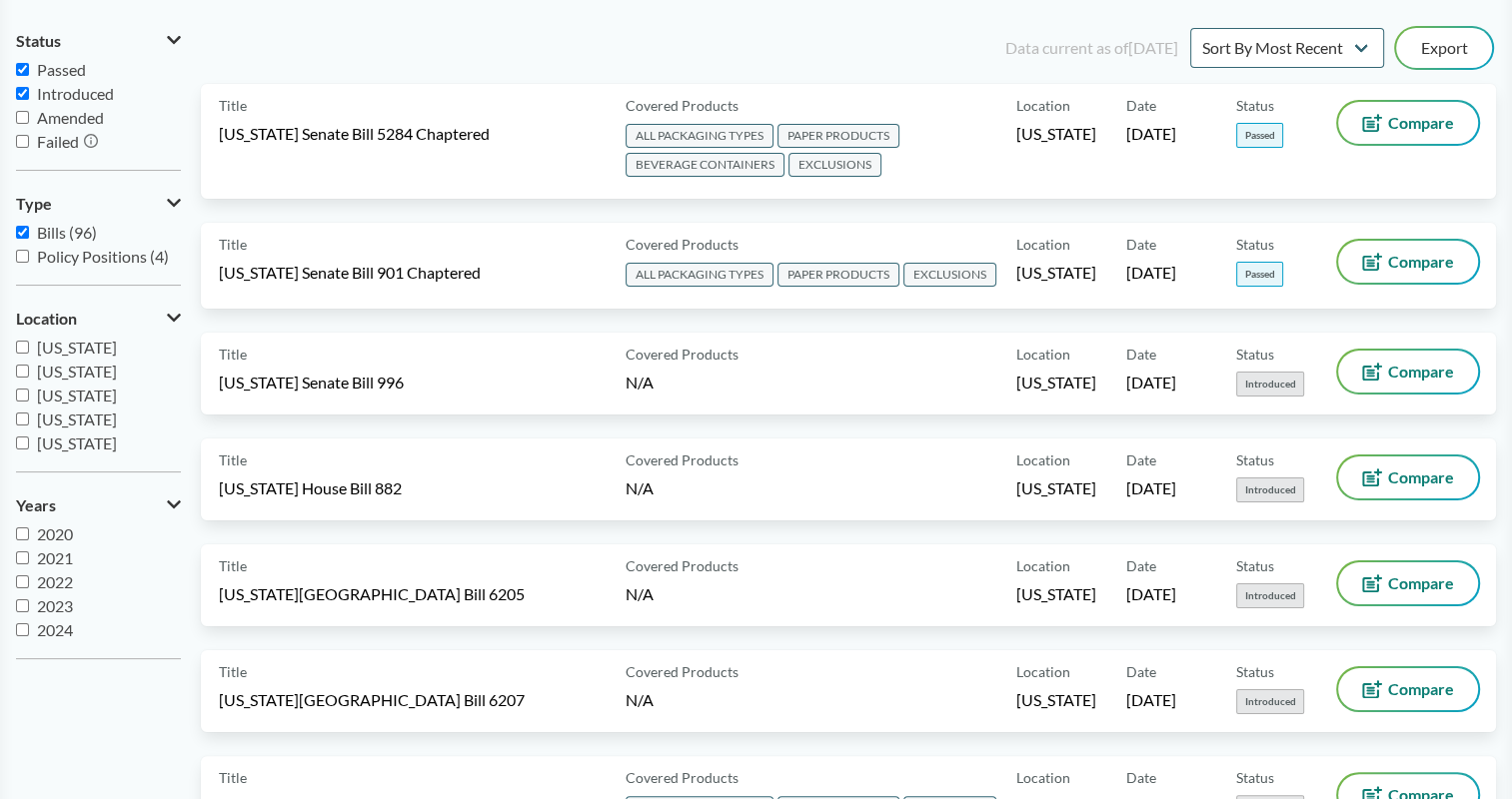 click on "Amended" at bounding box center (22, 117) 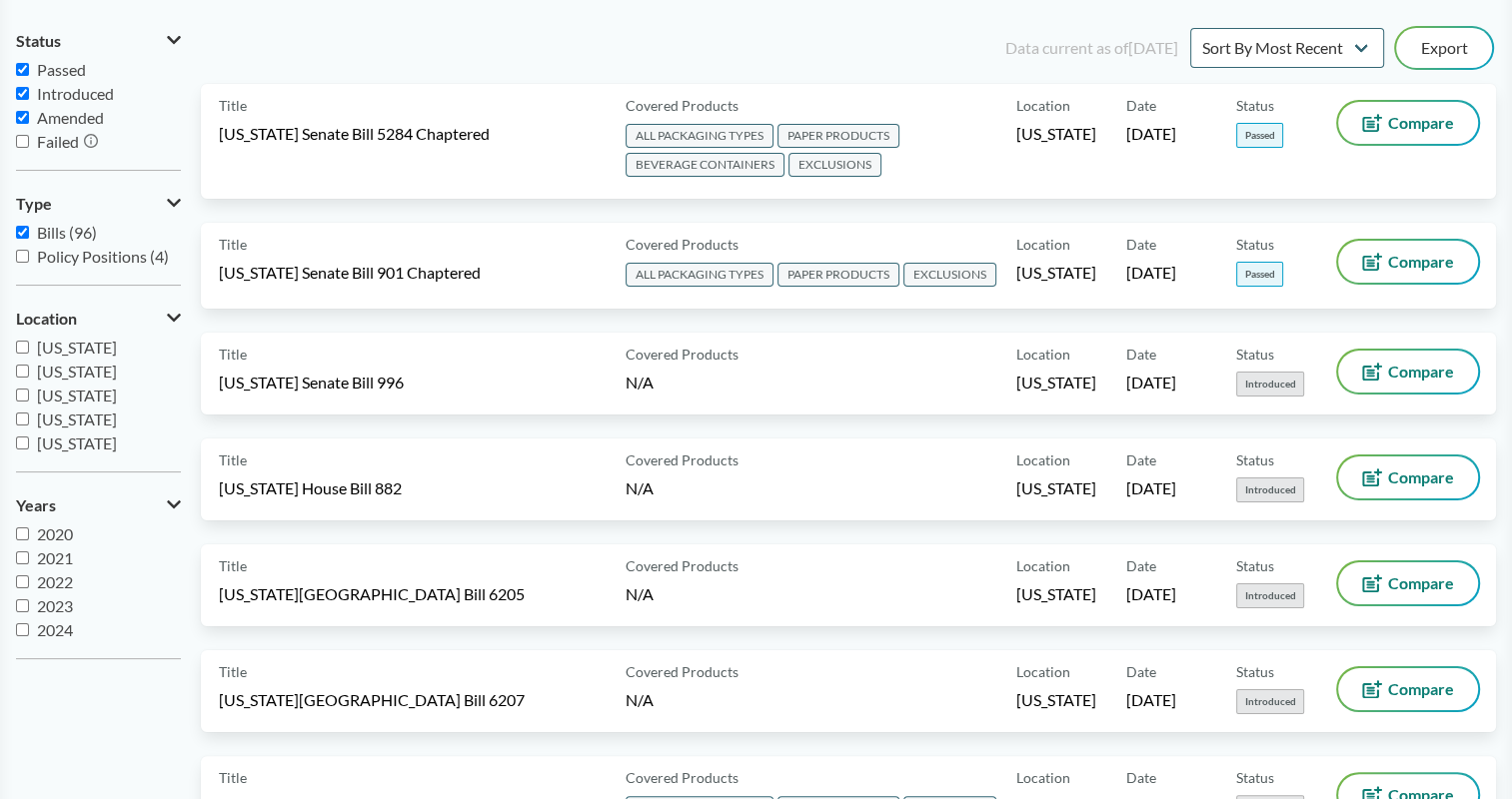 checkbox on "true" 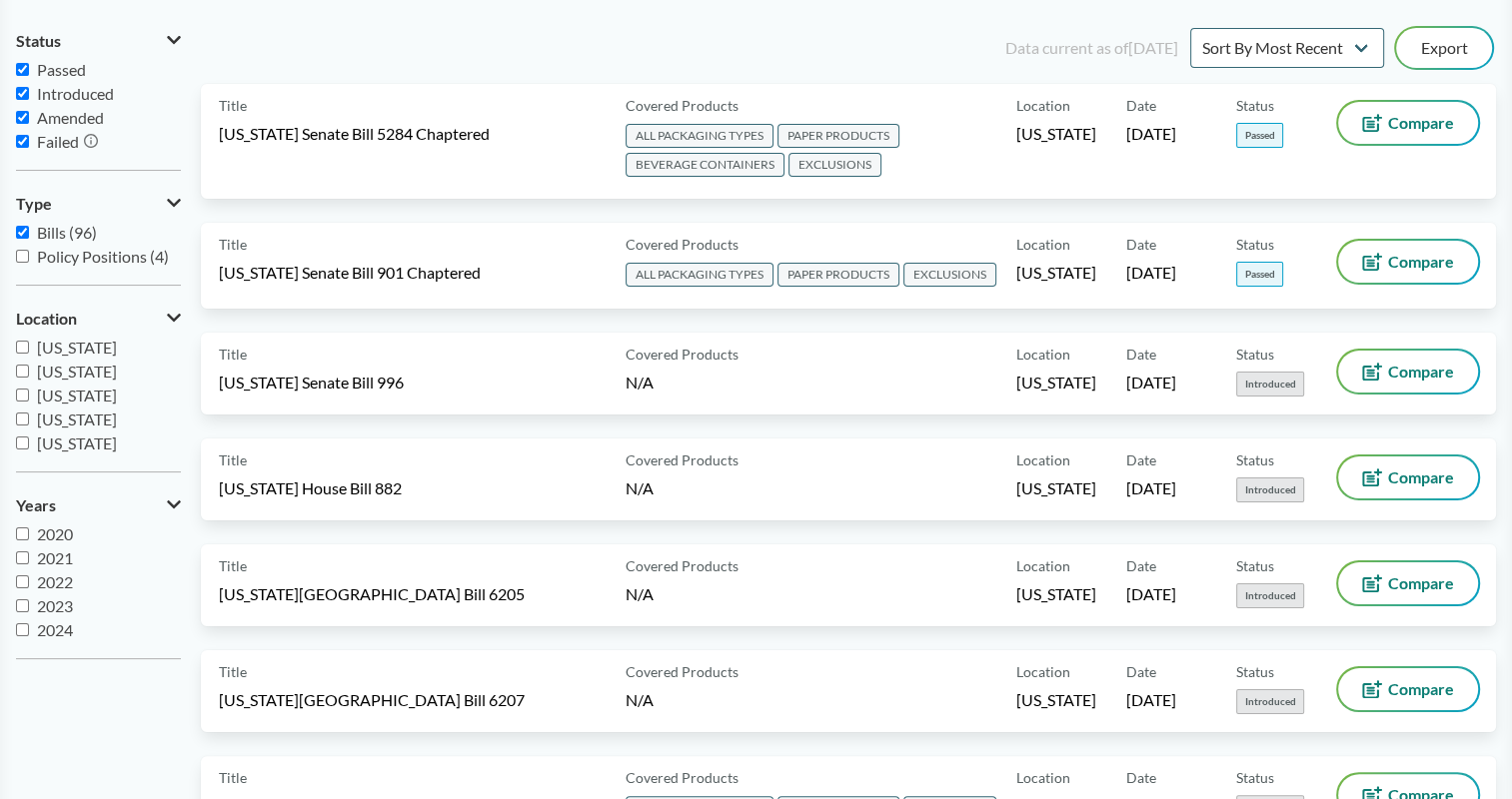 checkbox on "true" 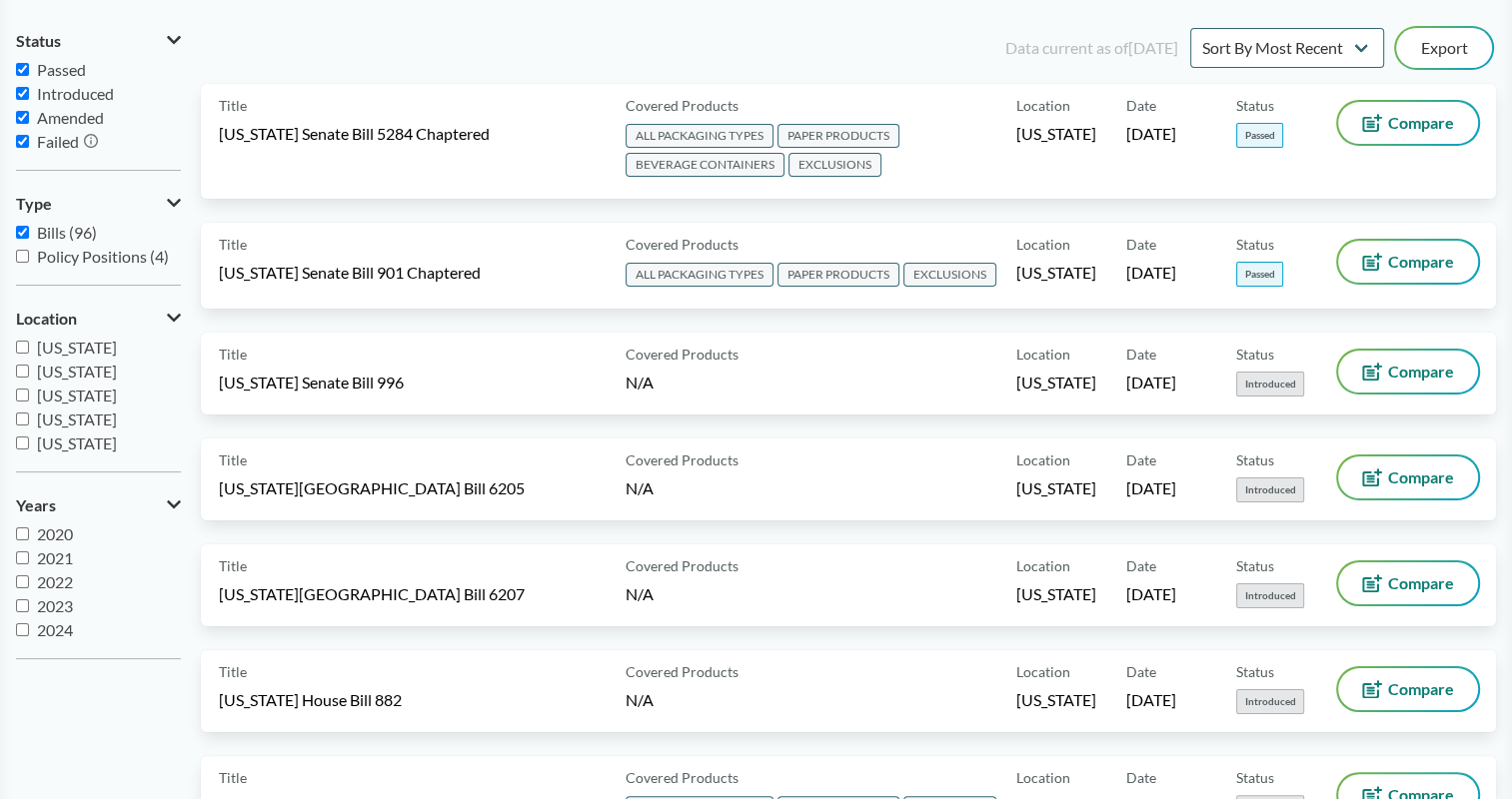 click on "[US_STATE]" at bounding box center (22, 347) 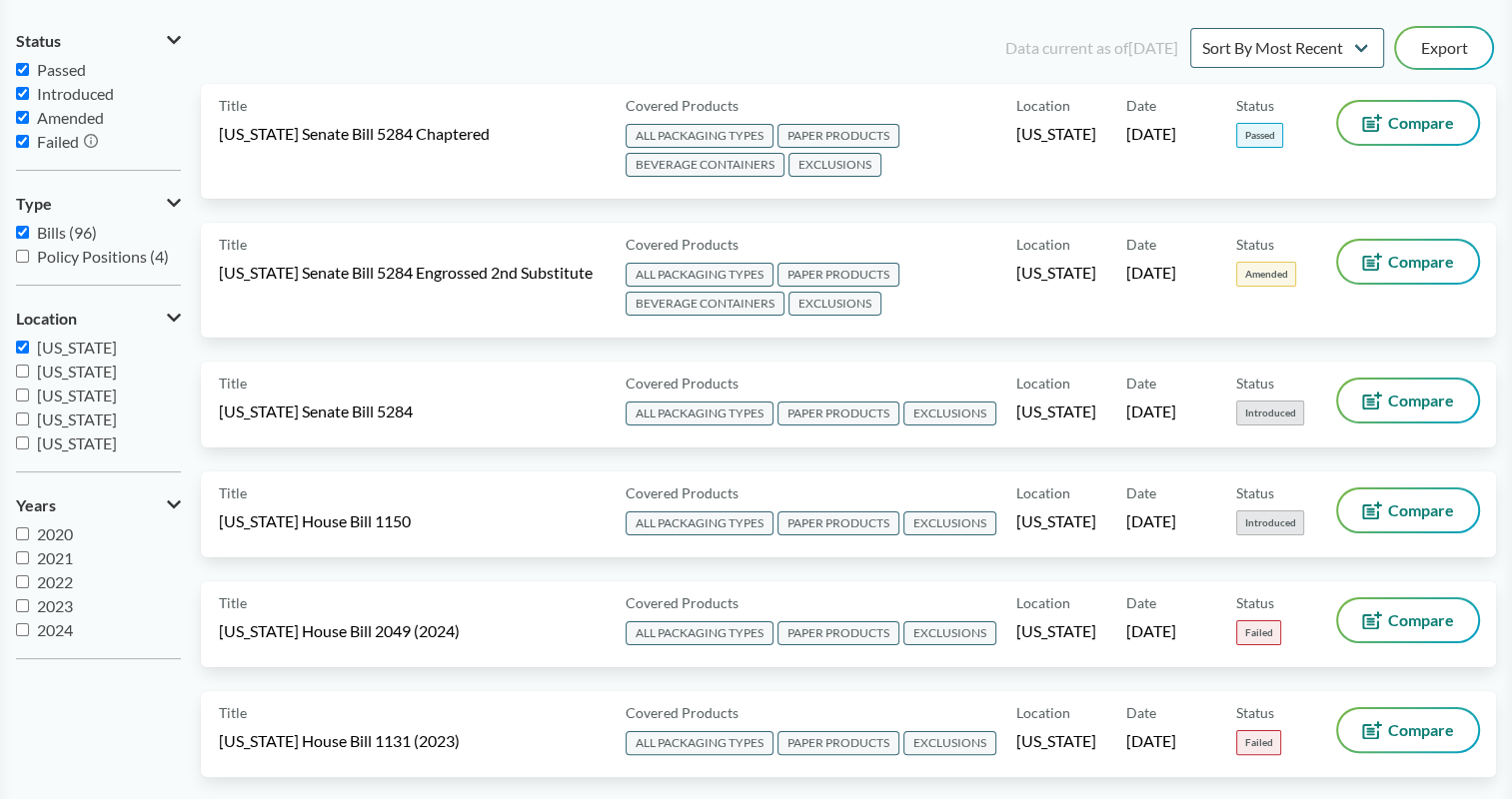 click on "[US_STATE]" at bounding box center [22, 347] 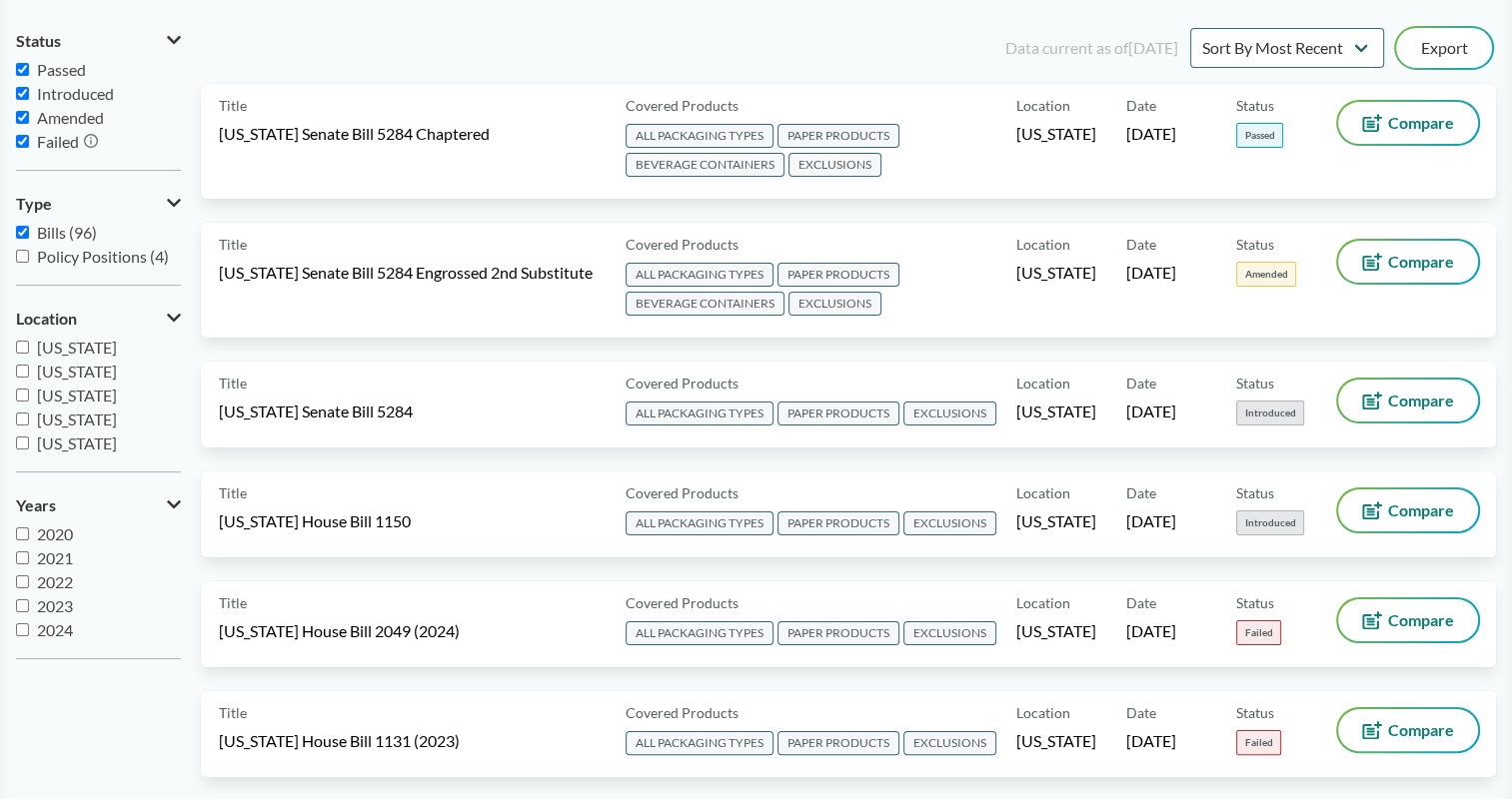 checkbox on "false" 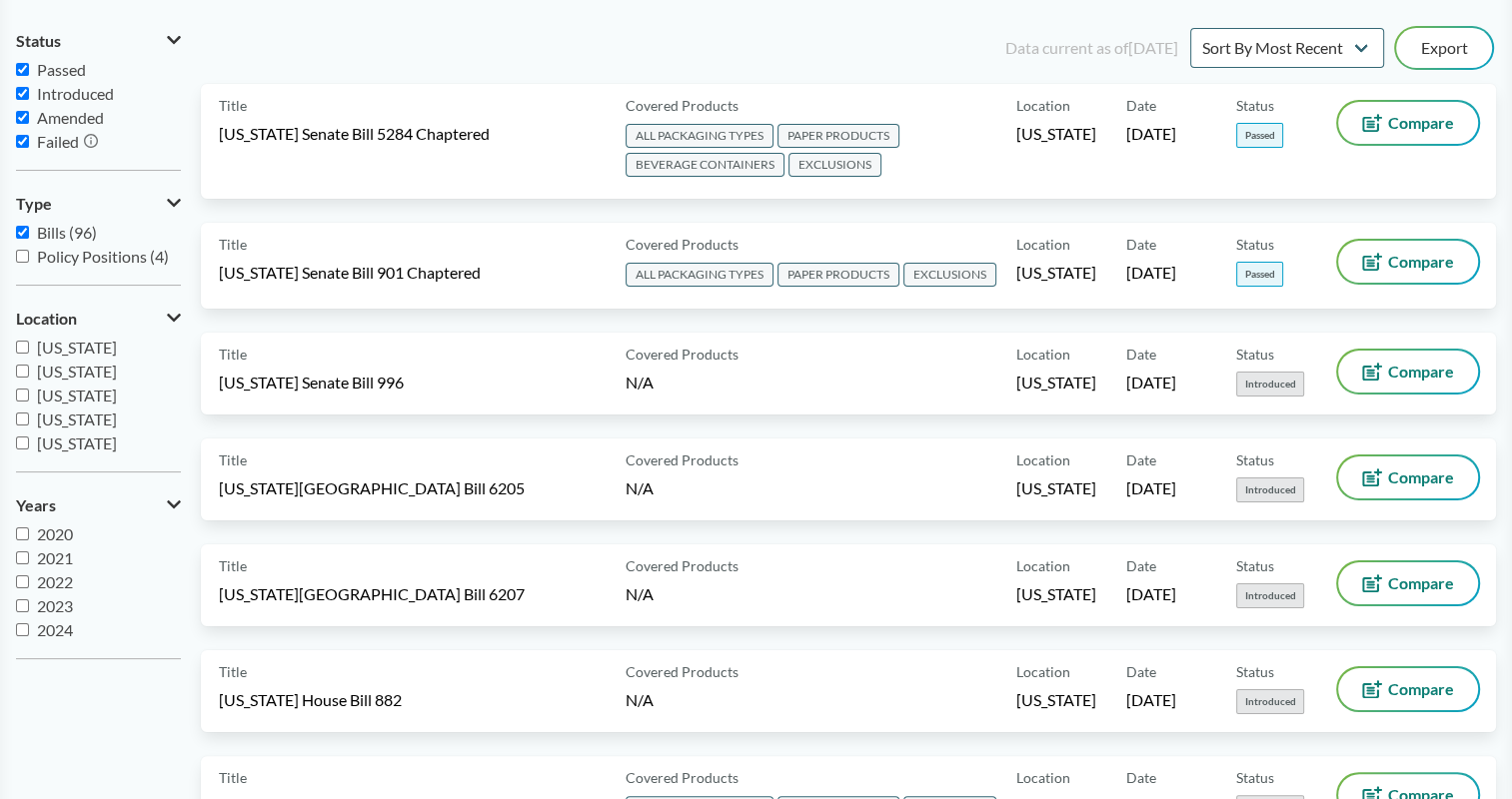scroll, scrollTop: 24, scrollLeft: 0, axis: vertical 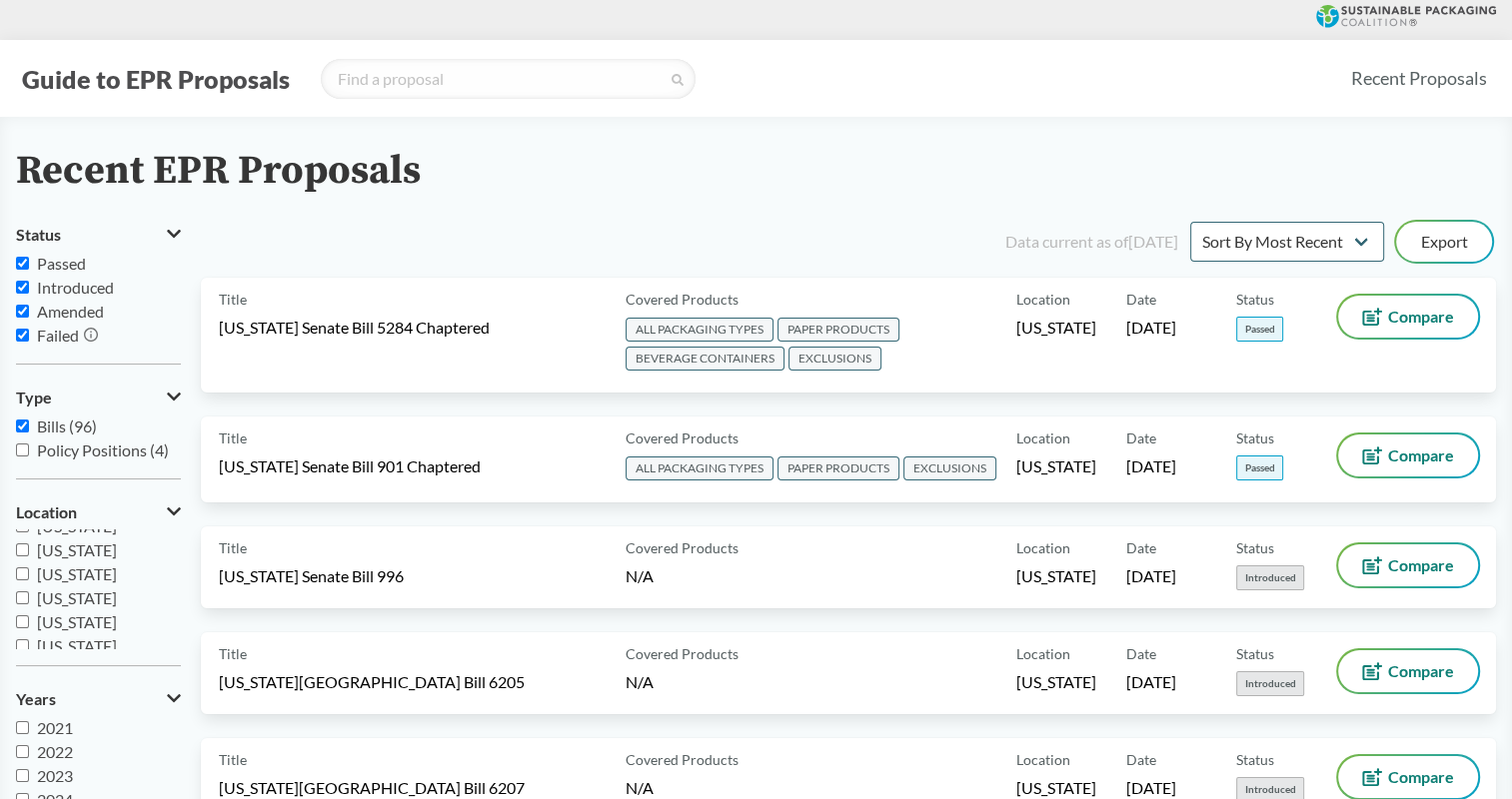 click on "Guide to EPR Proposals" at bounding box center (156, 79) 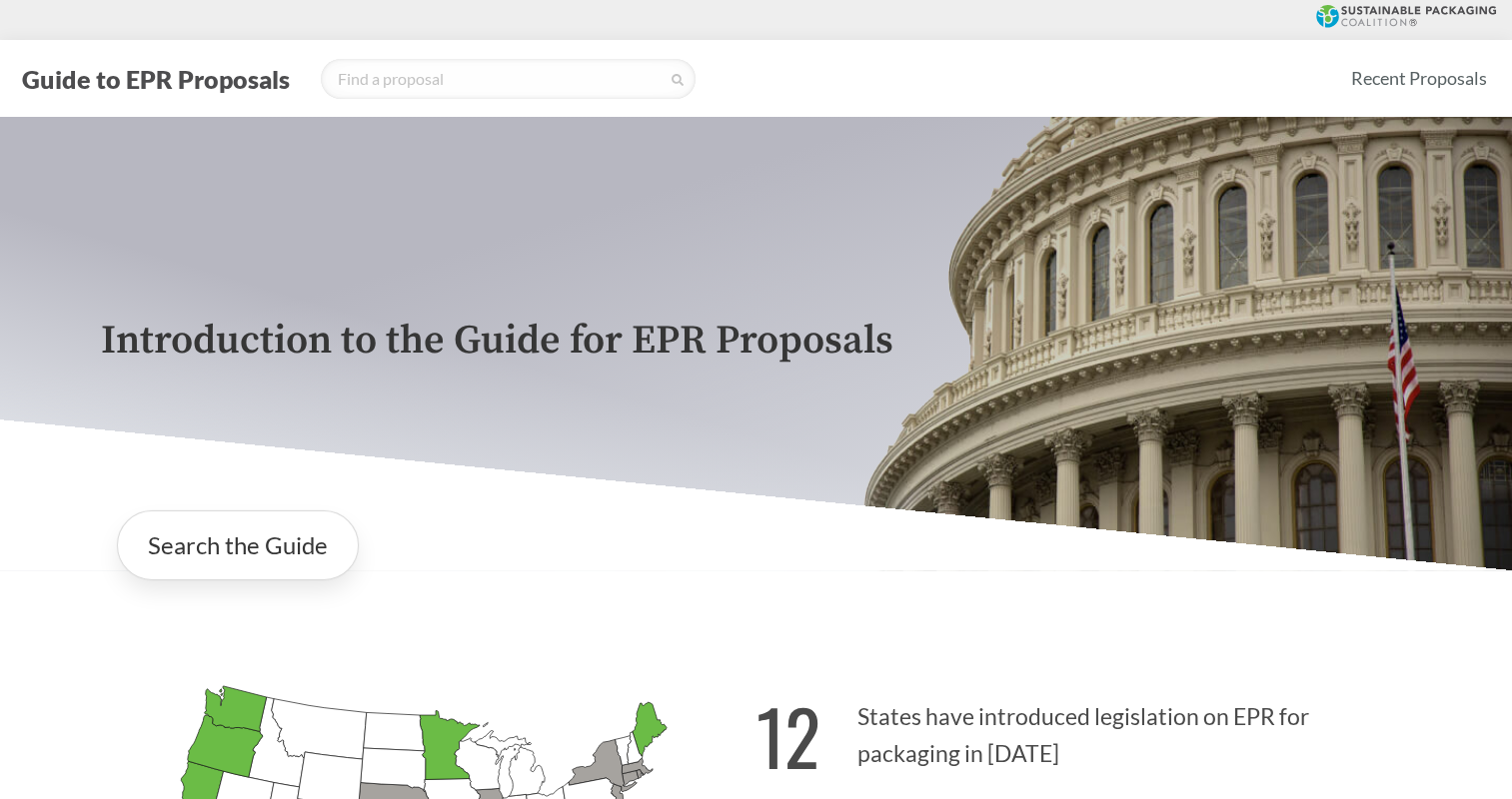 scroll, scrollTop: 11, scrollLeft: 0, axis: vertical 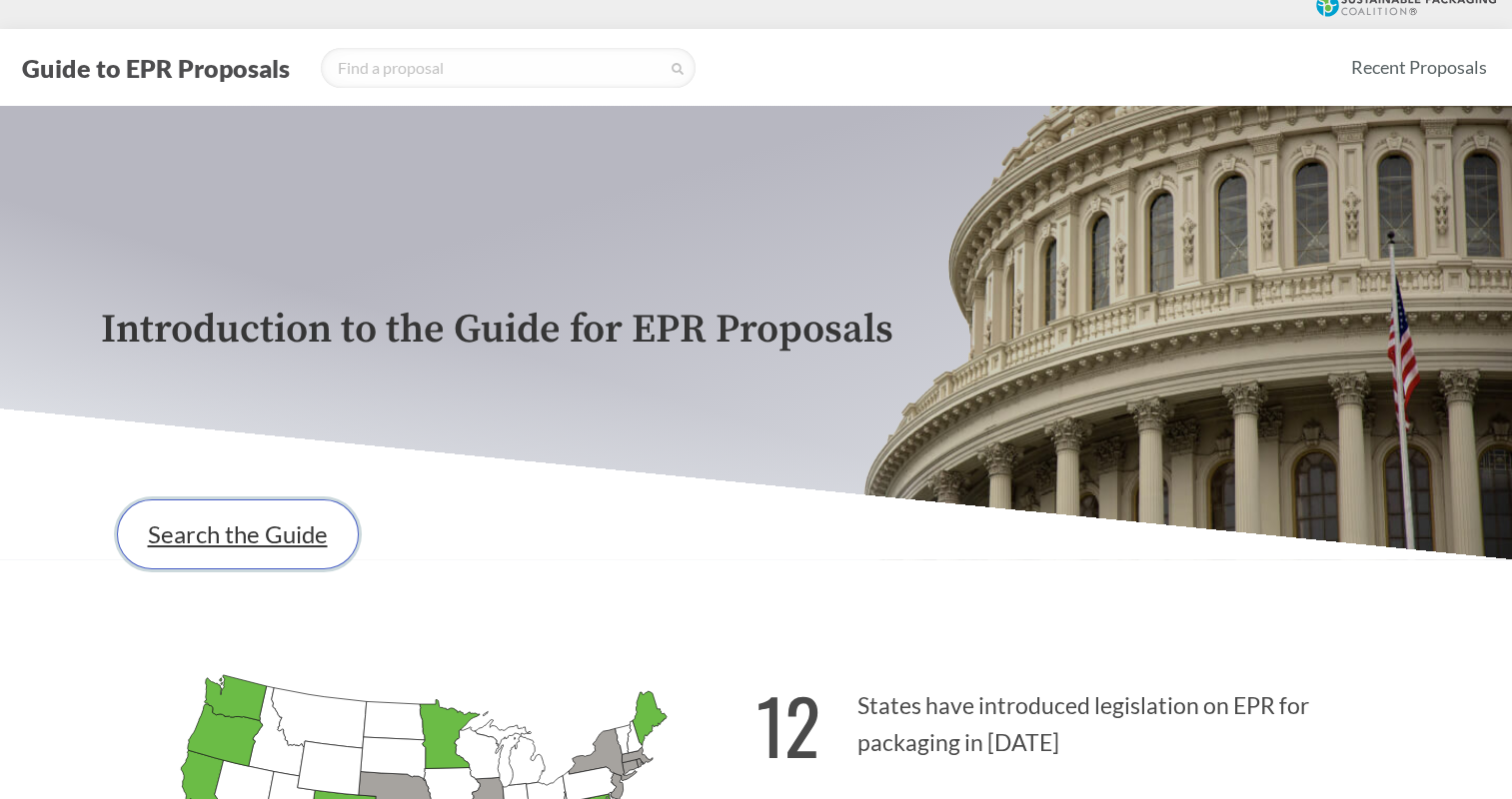 click on "Search the Guide" at bounding box center (238, 534) 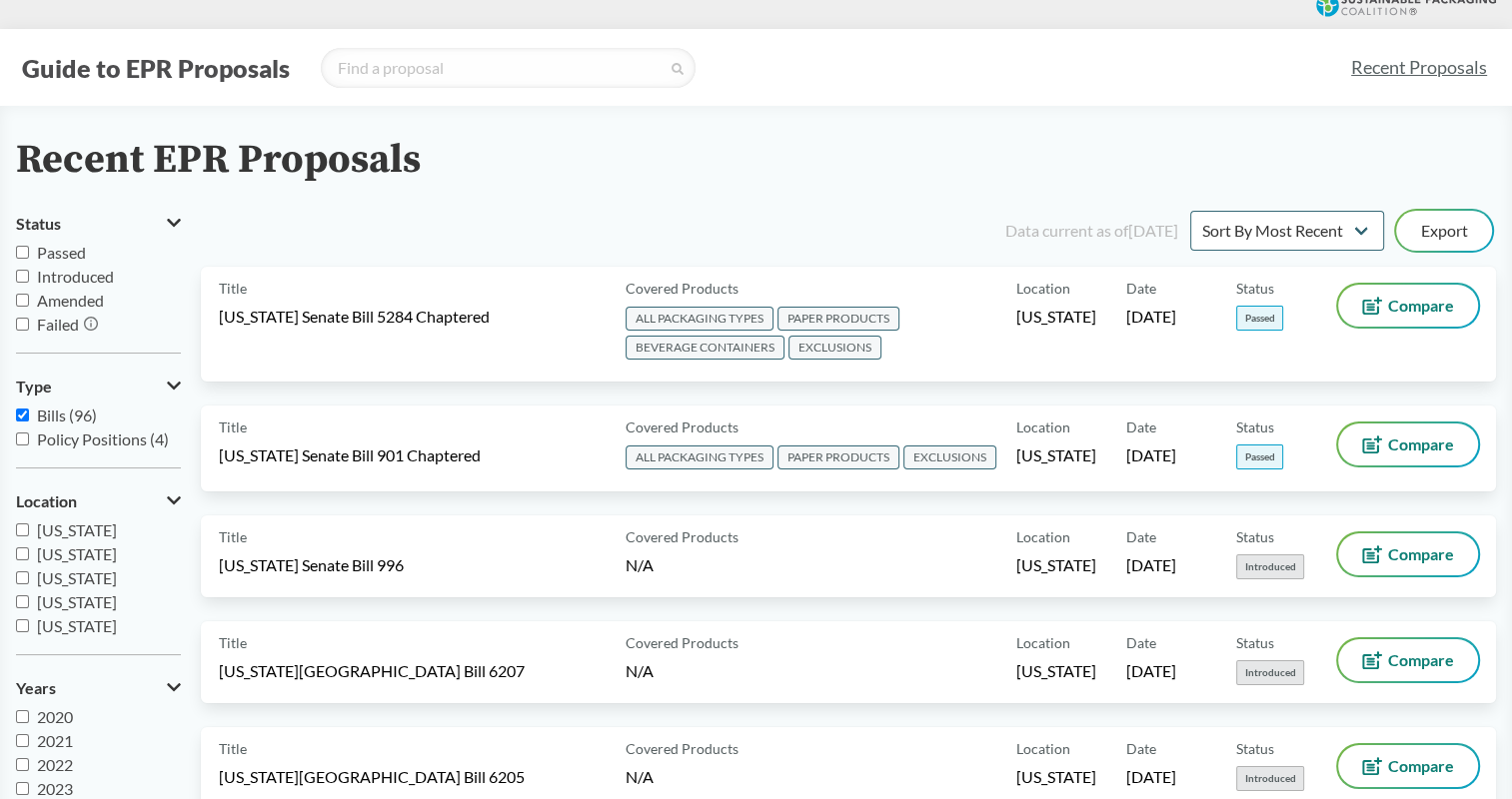 scroll, scrollTop: 0, scrollLeft: 0, axis: both 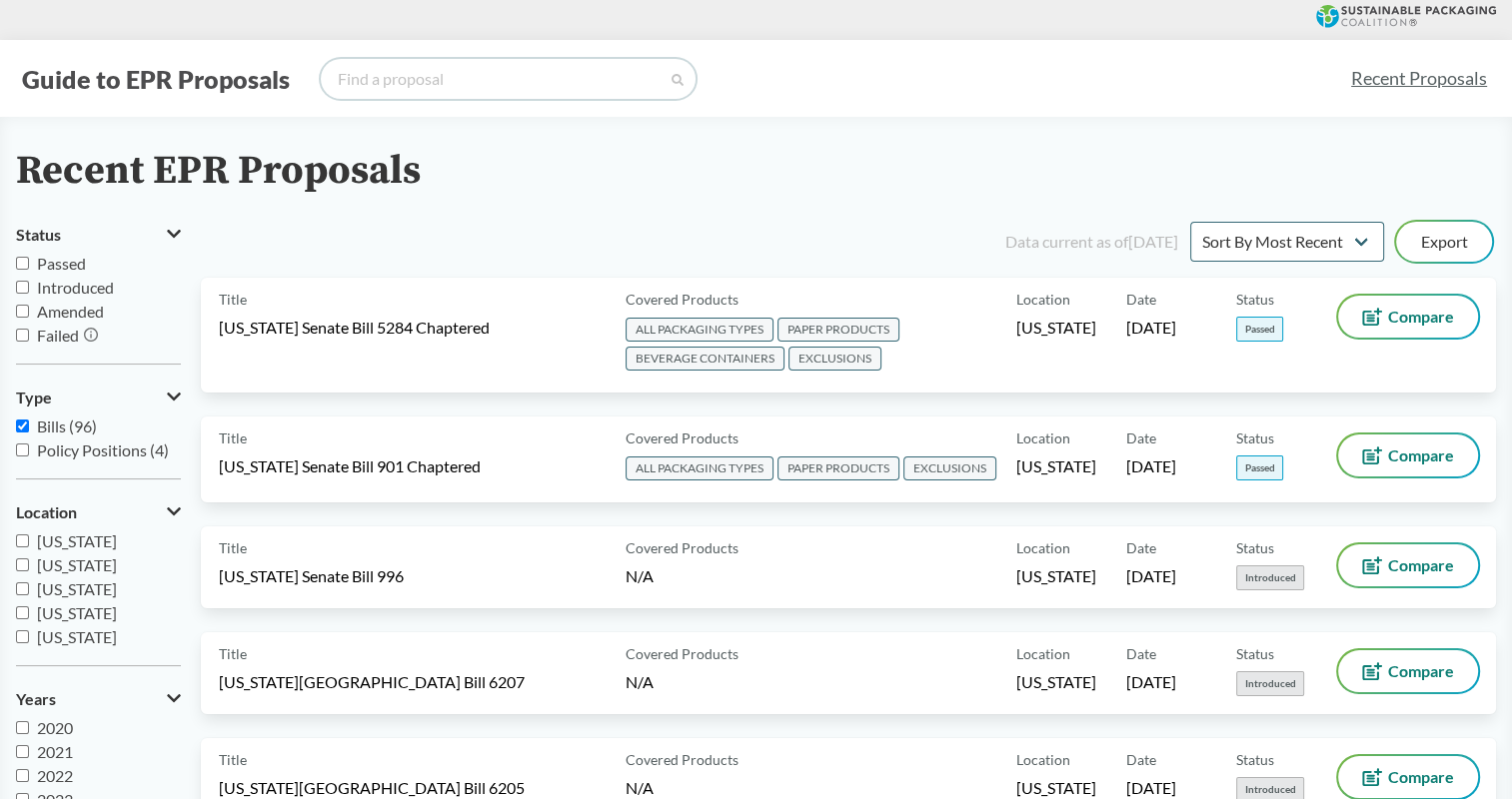 click at bounding box center [508, 79] 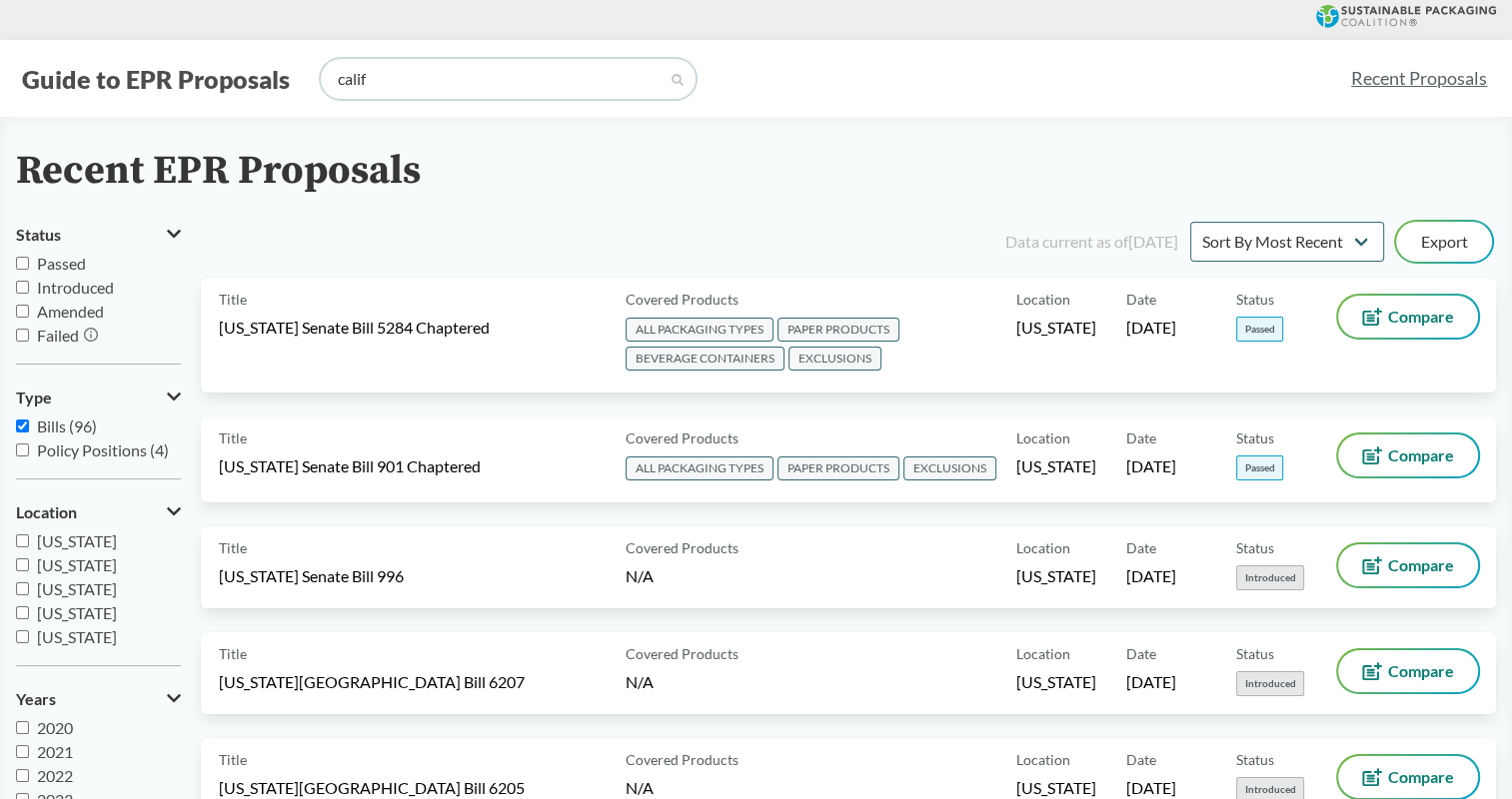type on "calif" 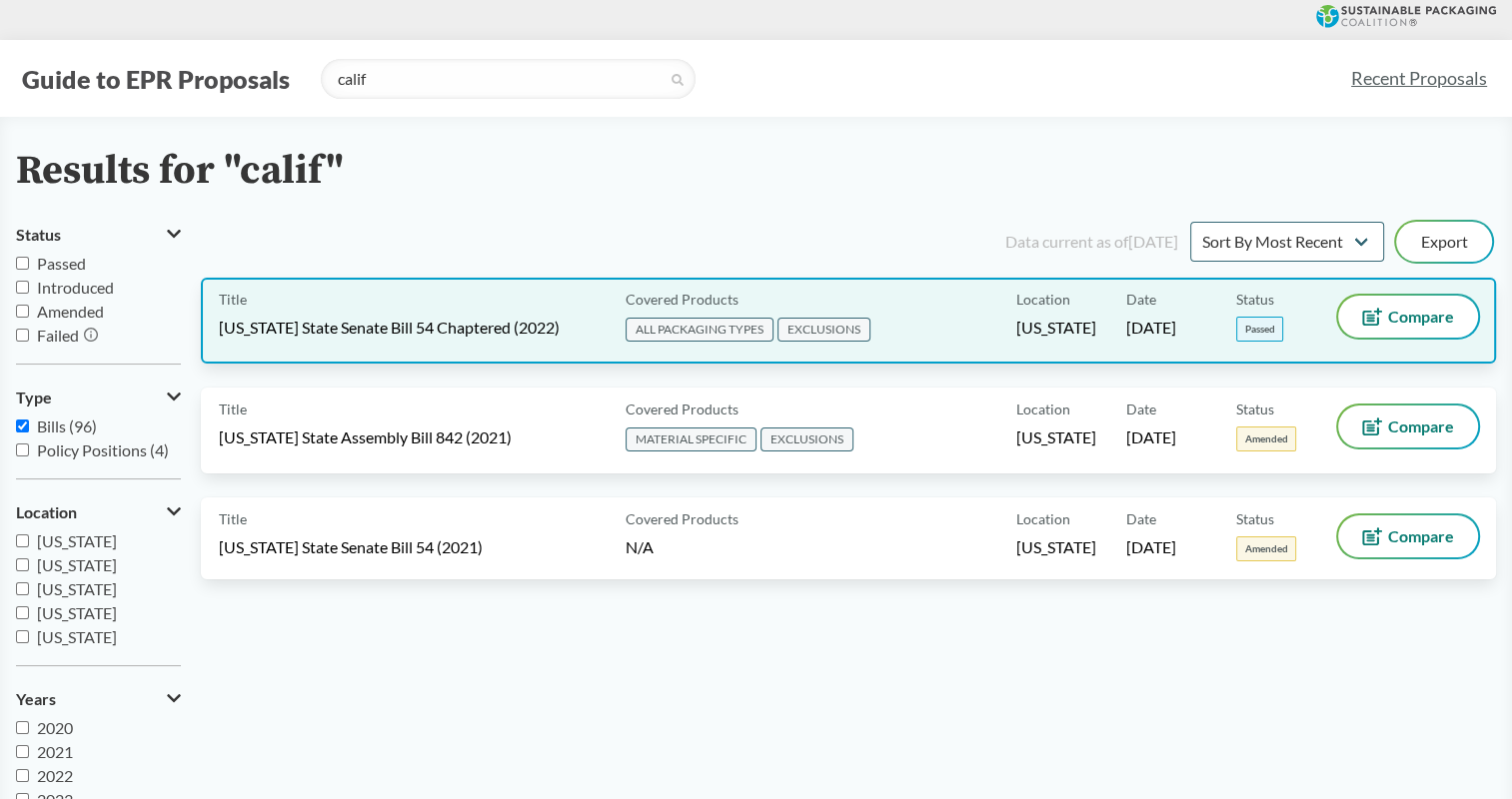 click on "[US_STATE] State Senate Bill 54 Chaptered (2022)" at bounding box center (389, 328) 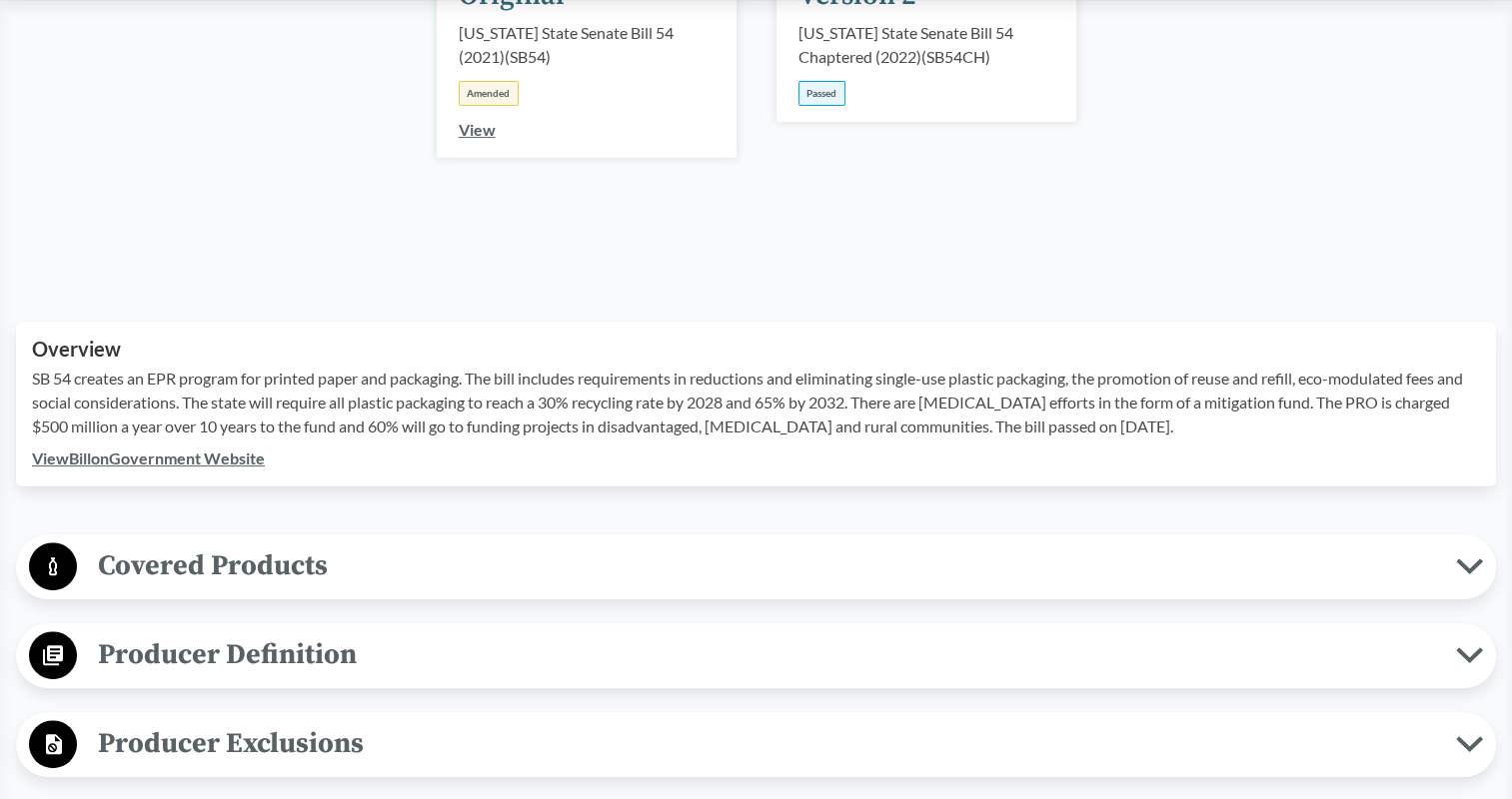 scroll, scrollTop: 0, scrollLeft: 0, axis: both 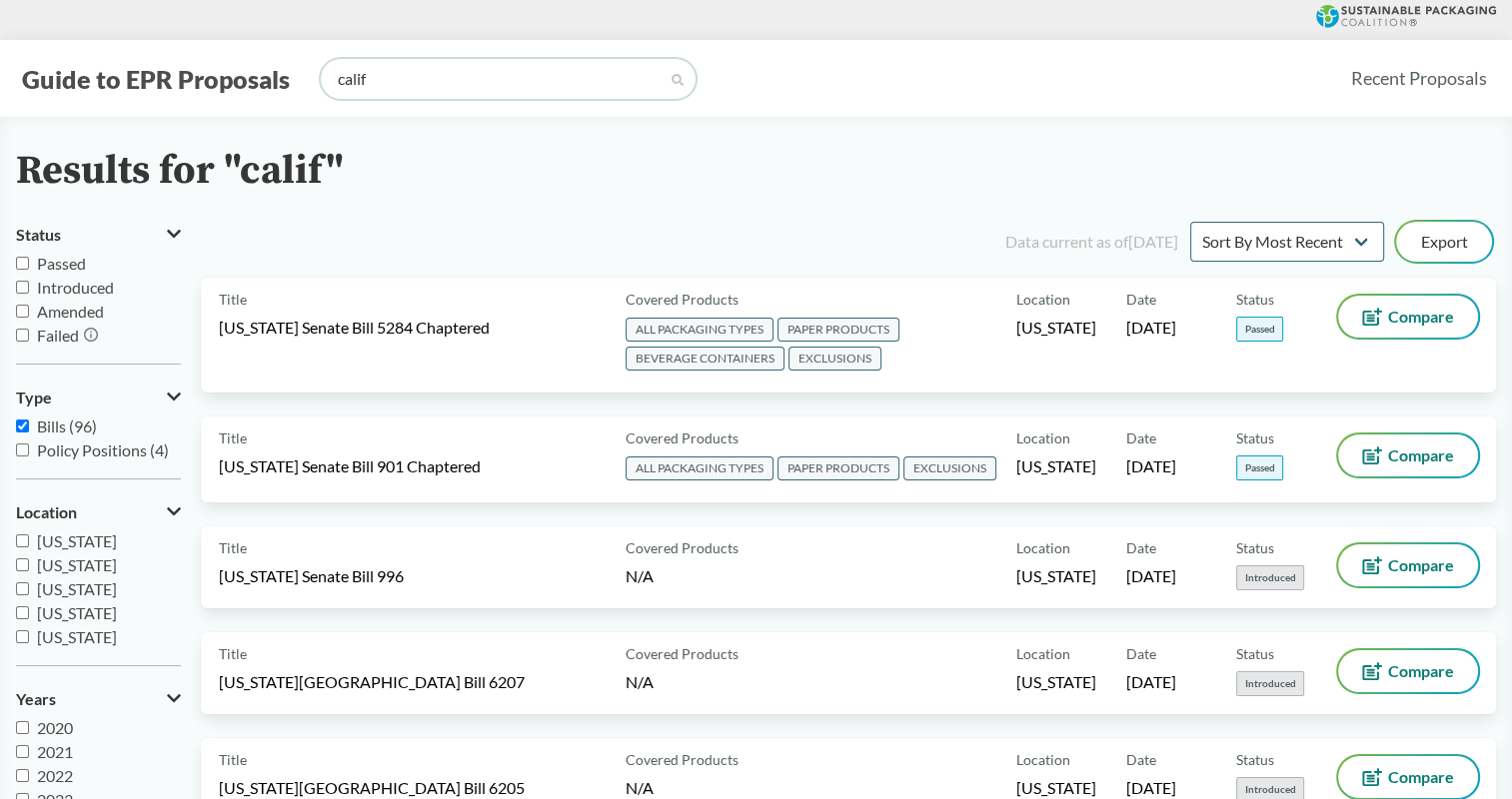 click on "calif" at bounding box center [508, 79] 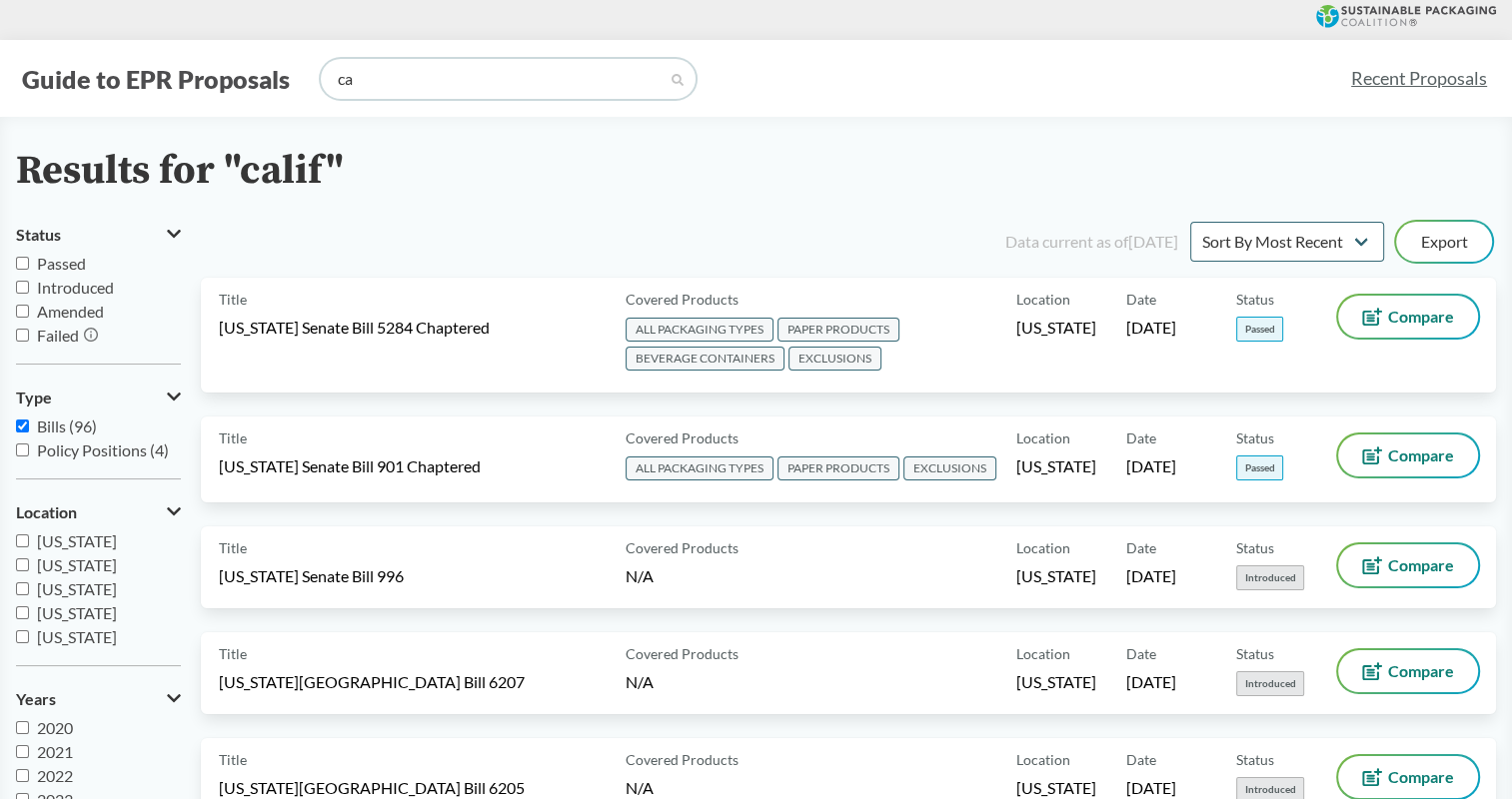 type on "c" 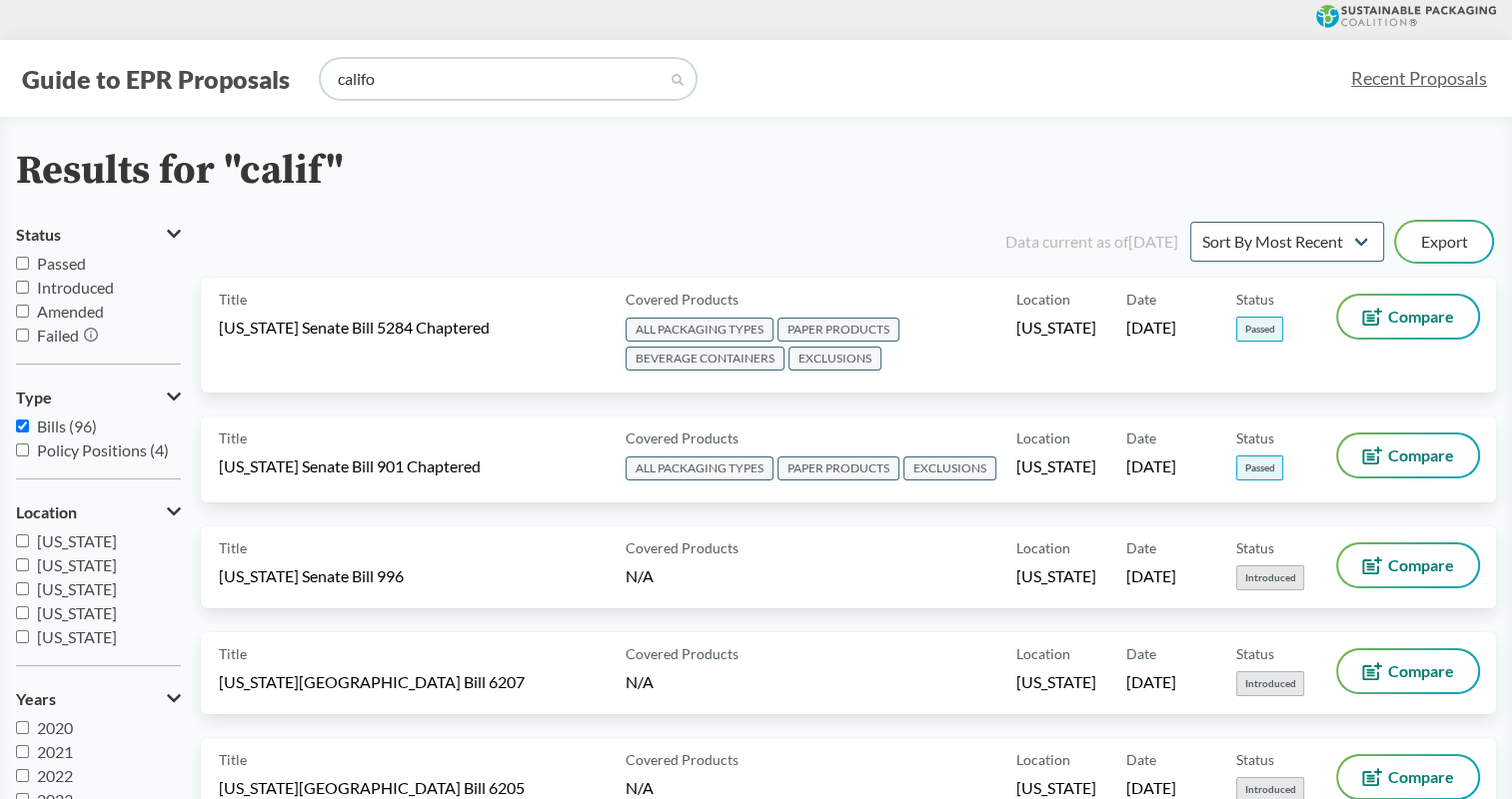 type on "califo" 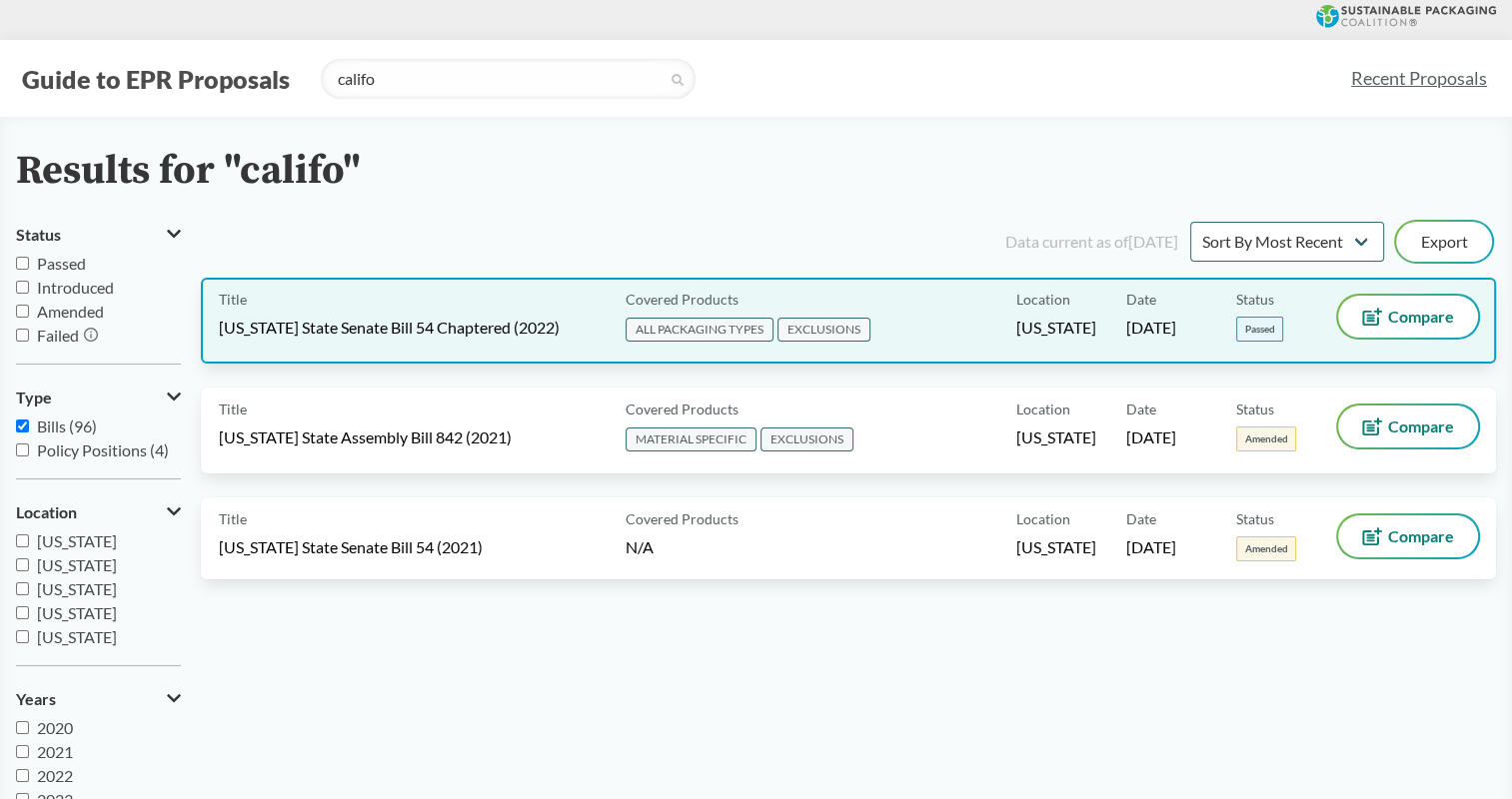 click on "Title [US_STATE] State Senate Bill 54 Chaptered (2022) Covered Products ALL PACKAGING TYPES EXCLUSIONS Location [US_STATE] Date [DATE] Status Passed Compare" at bounding box center (848, 321) 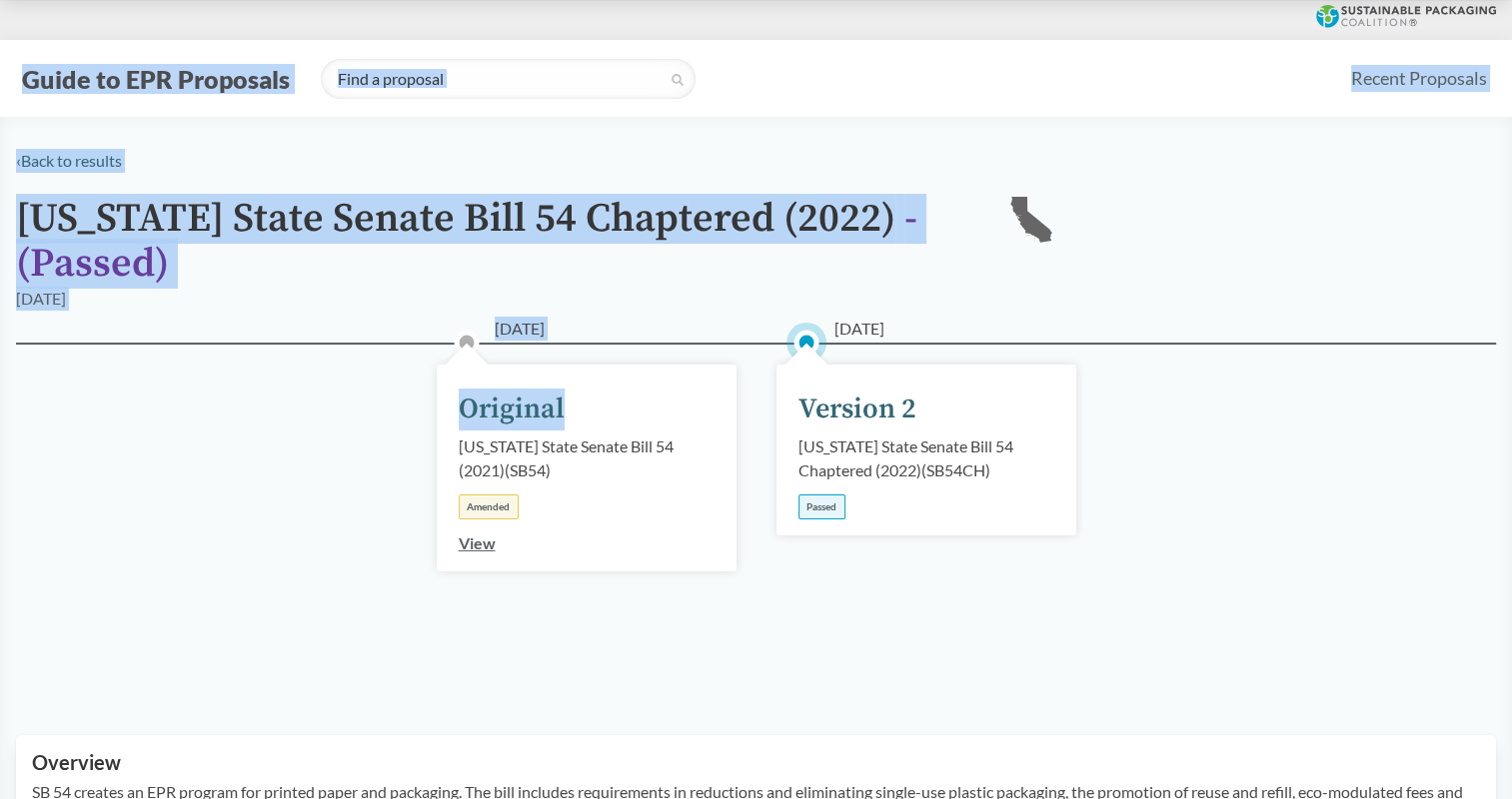 click on "Guide to EPR Proposals Recent Proposals ‹  Back to results [US_STATE] State Senate Bill 54 Chaptered (2022)   - ( Passed ) CA [DATE] [DATE] Original [US_STATE] State Senate Bill 54 (2021)  ( SB54 ) Amended View [DATE] Version 2 [US_STATE] State Senate Bill 54 Chaptered (2022)  ( SB54CH ) Passed Original Version 2 Expand Elements  Collapse Elements  Overview SB 54 creates an EPR program for printed paper and packaging. The bill includes requirements in reductions and eliminating single-use plastic packaging, the promotion of reuse and refill, eco-modulated fees and social considerations. The state will require all plastic packaging to reach a 30% recycling rate by 2028 and 65% by 2032. There are [MEDICAL_DATA] efforts in the form of a mitigation fund. The PRO is charged $500 million a year over 10 years to the fund and 60% will go to funding projects in disadvantaged, [MEDICAL_DATA] and rural communities. The bill passed on [DATE]. View  Bill  on  Government Website Covered Products" at bounding box center (756, 1520) 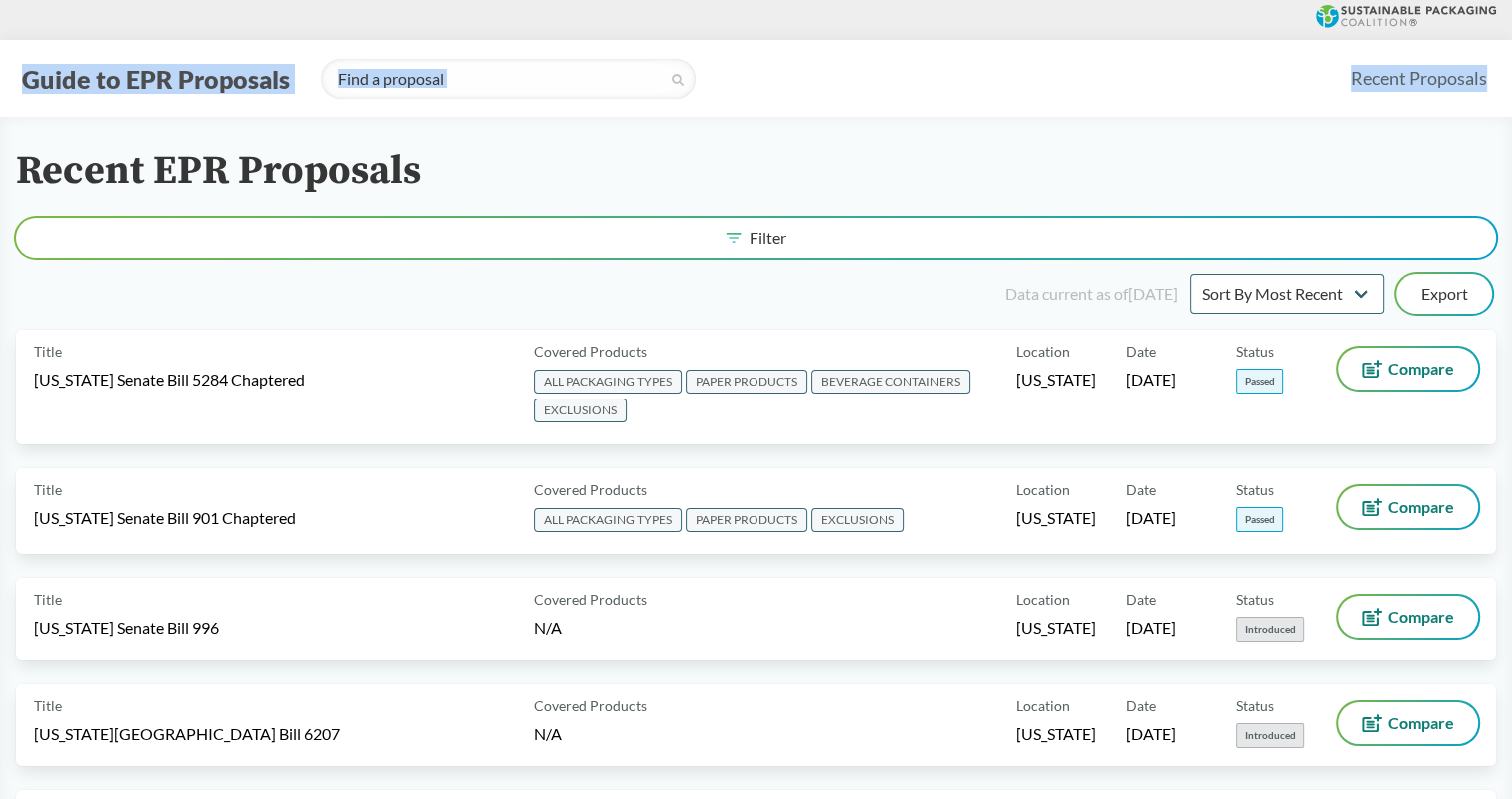 type on "califo" 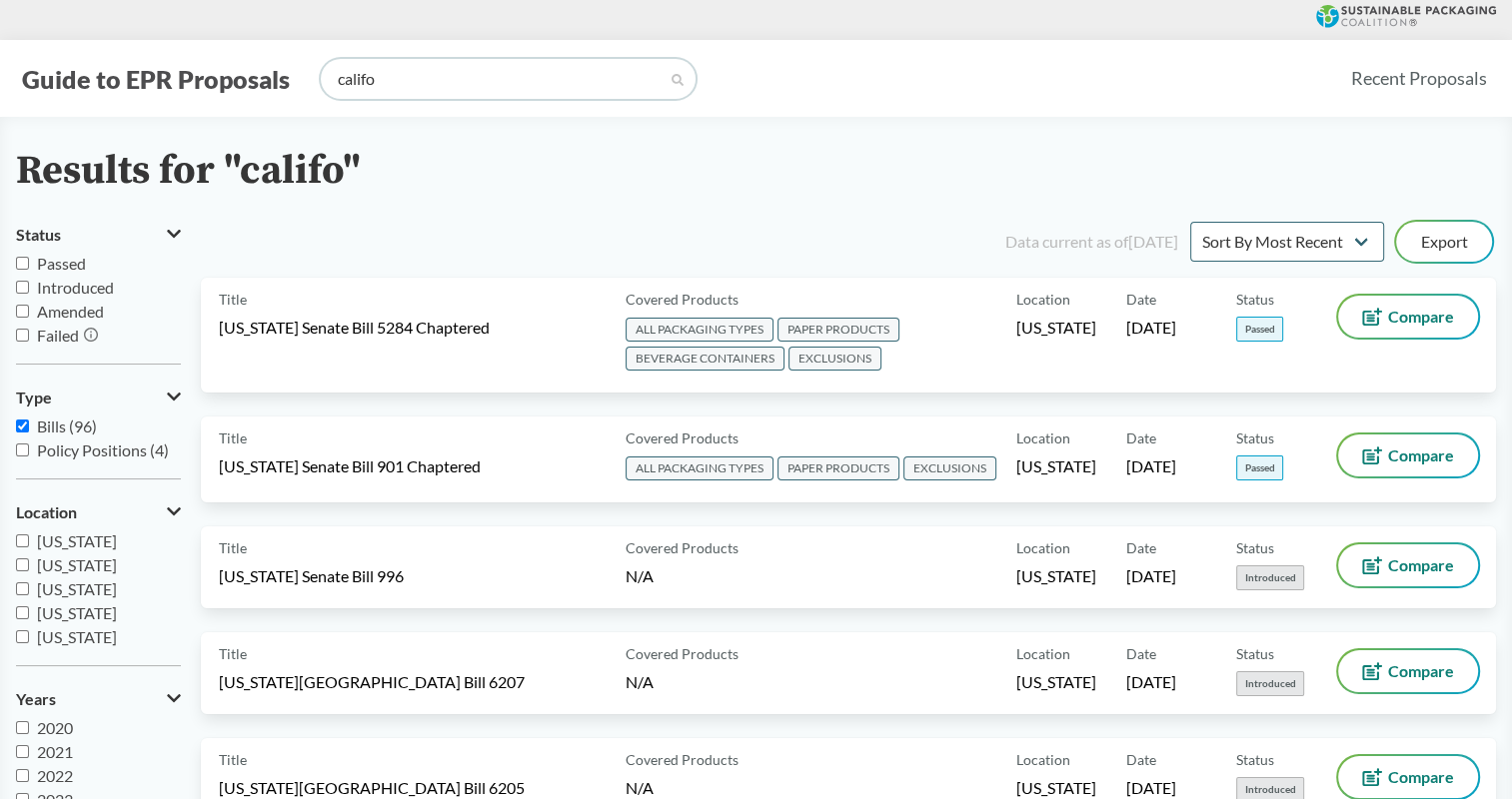 click on "califo" at bounding box center (508, 79) 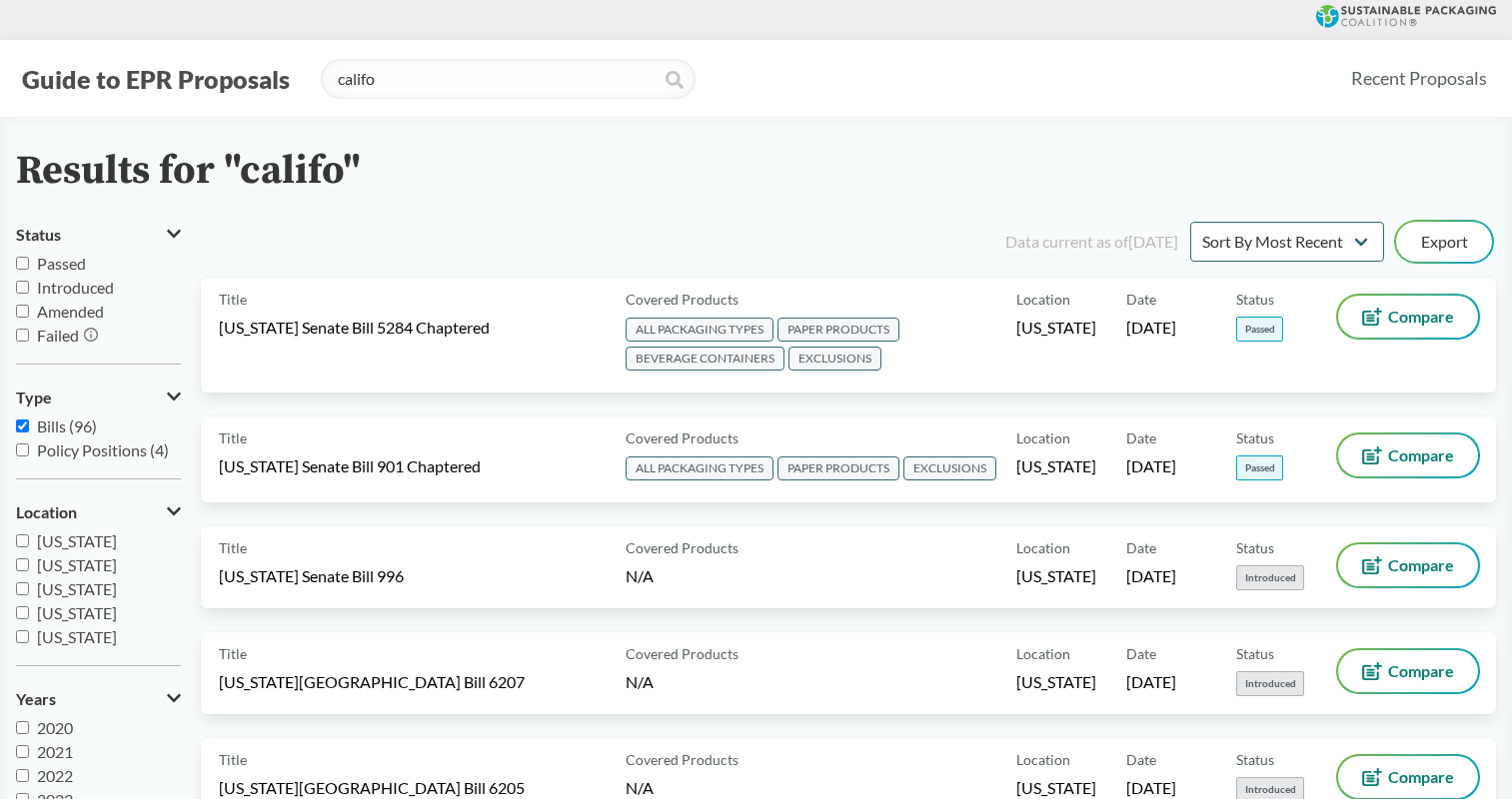 scroll, scrollTop: 0, scrollLeft: 0, axis: both 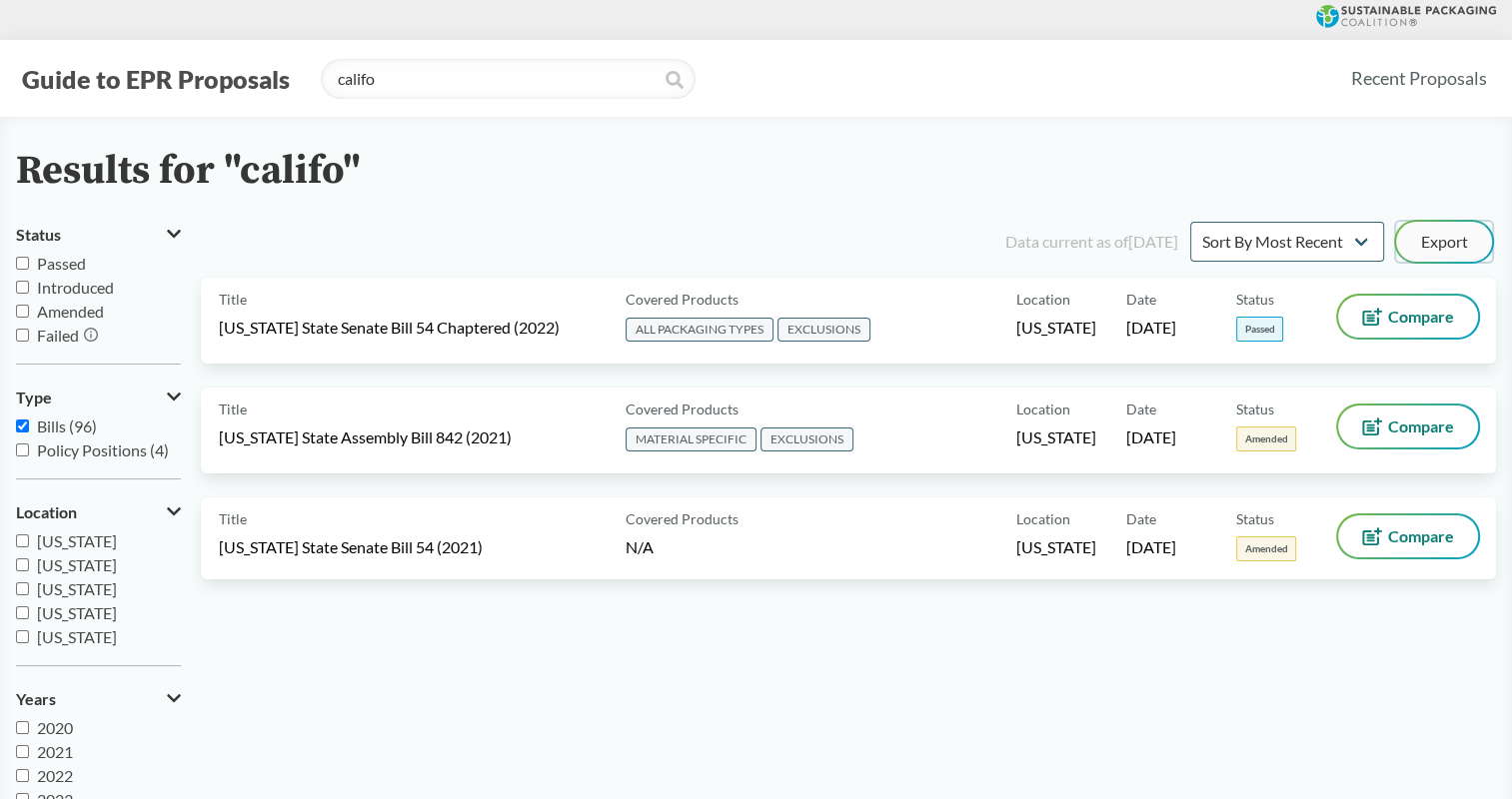 click on "Export" at bounding box center (1444, 242) 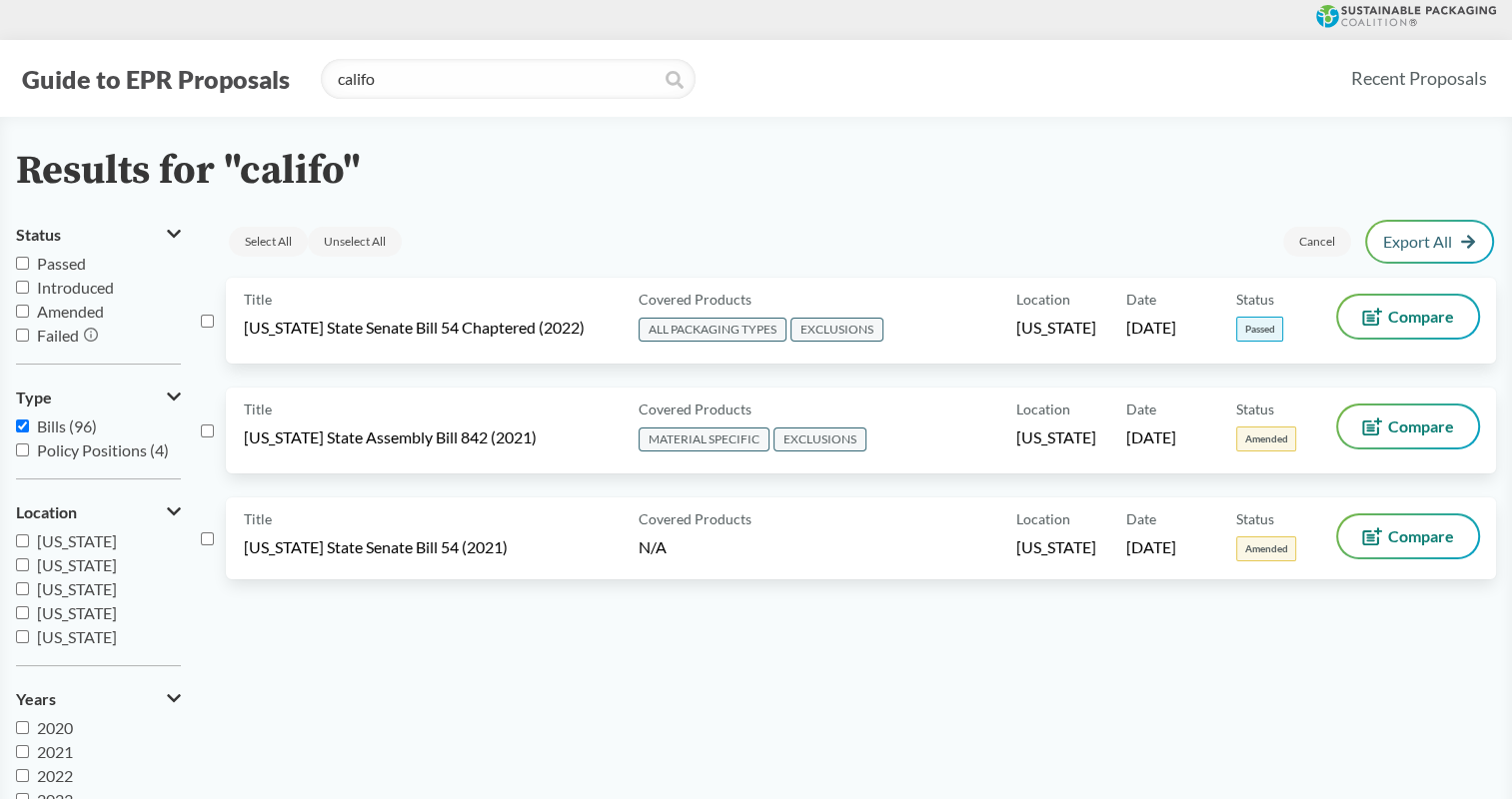 click on "Title California State Senate Bill 54 Chaptered (2022) Covered Products ALL PACKAGING TYPES EXCLUSIONS Location California Date 06/30/2022 Status Passed Compare" at bounding box center (848, 333) 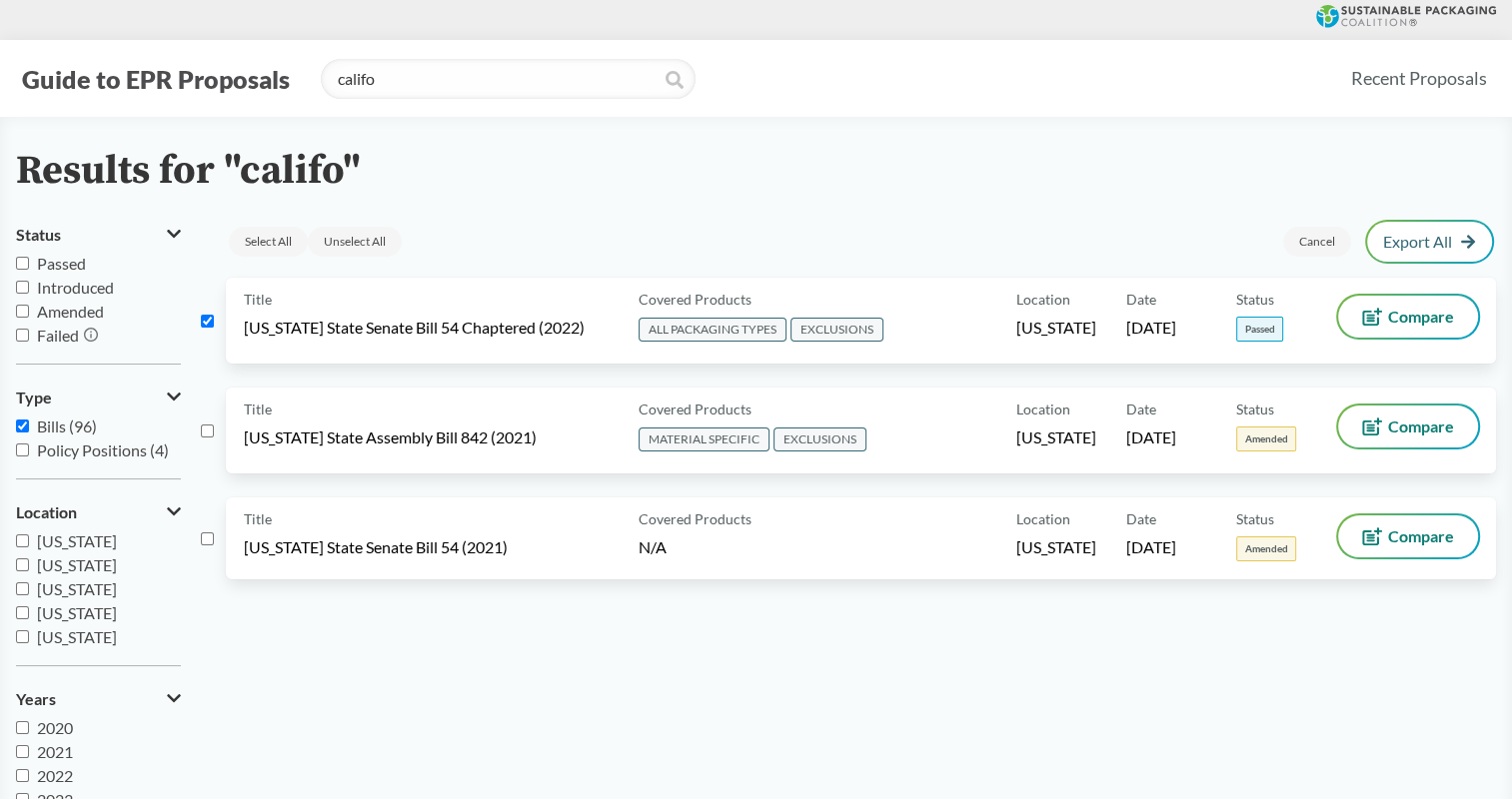 checkbox on "true" 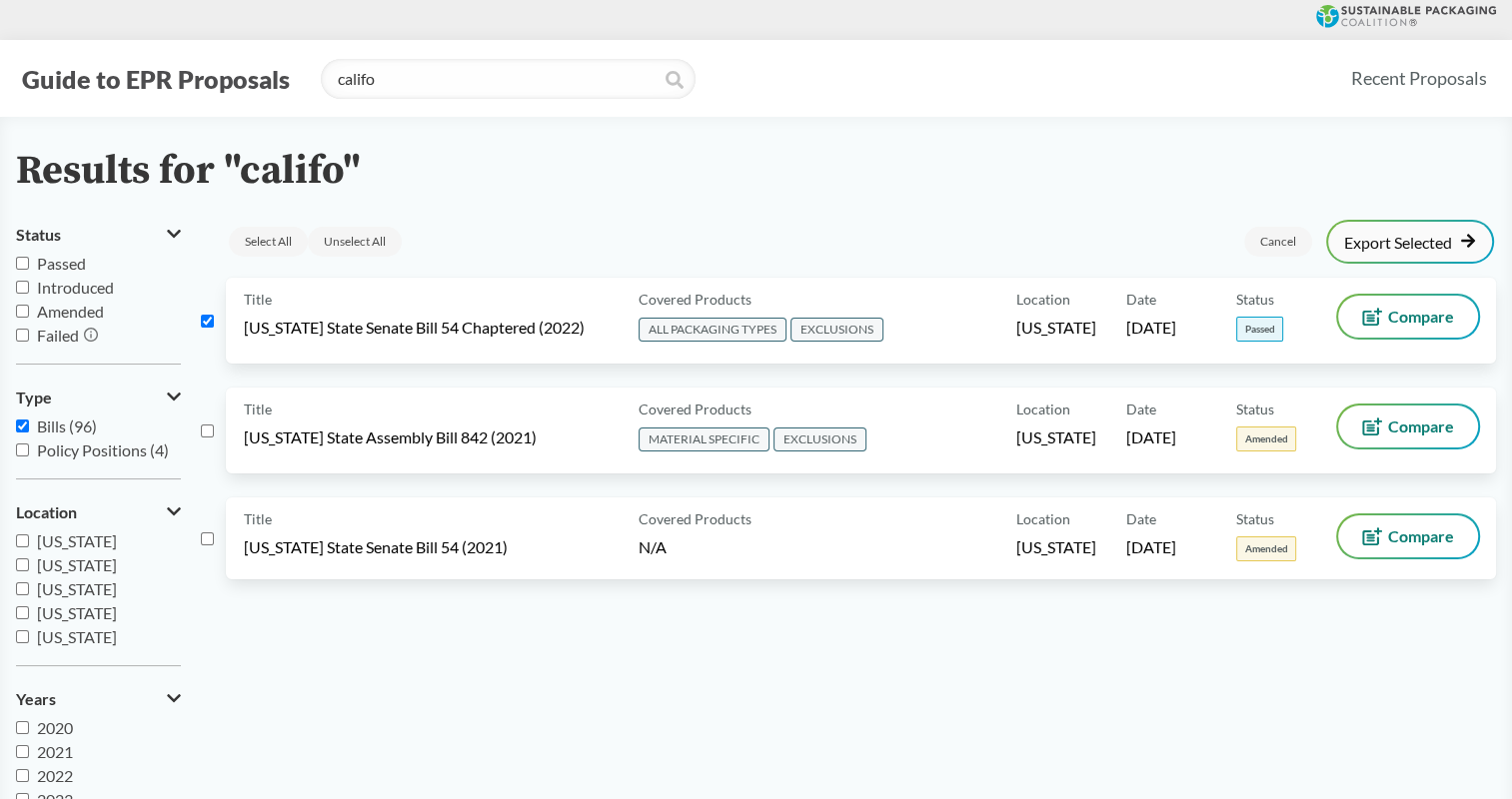 click on "Export Selected" at bounding box center [1410, 242] 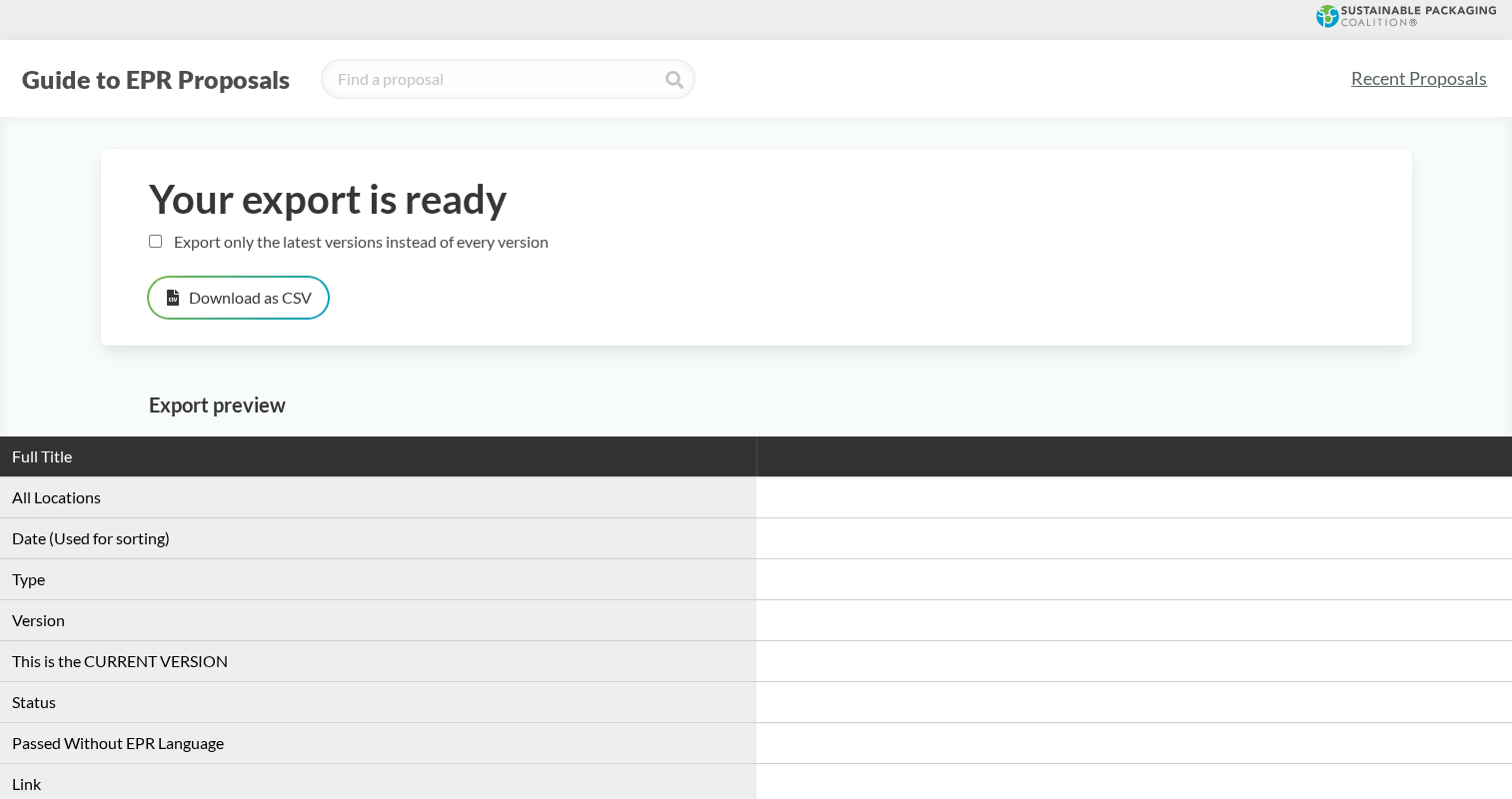 click on "Export only the latest versions instead of every version" at bounding box center (155, 241) 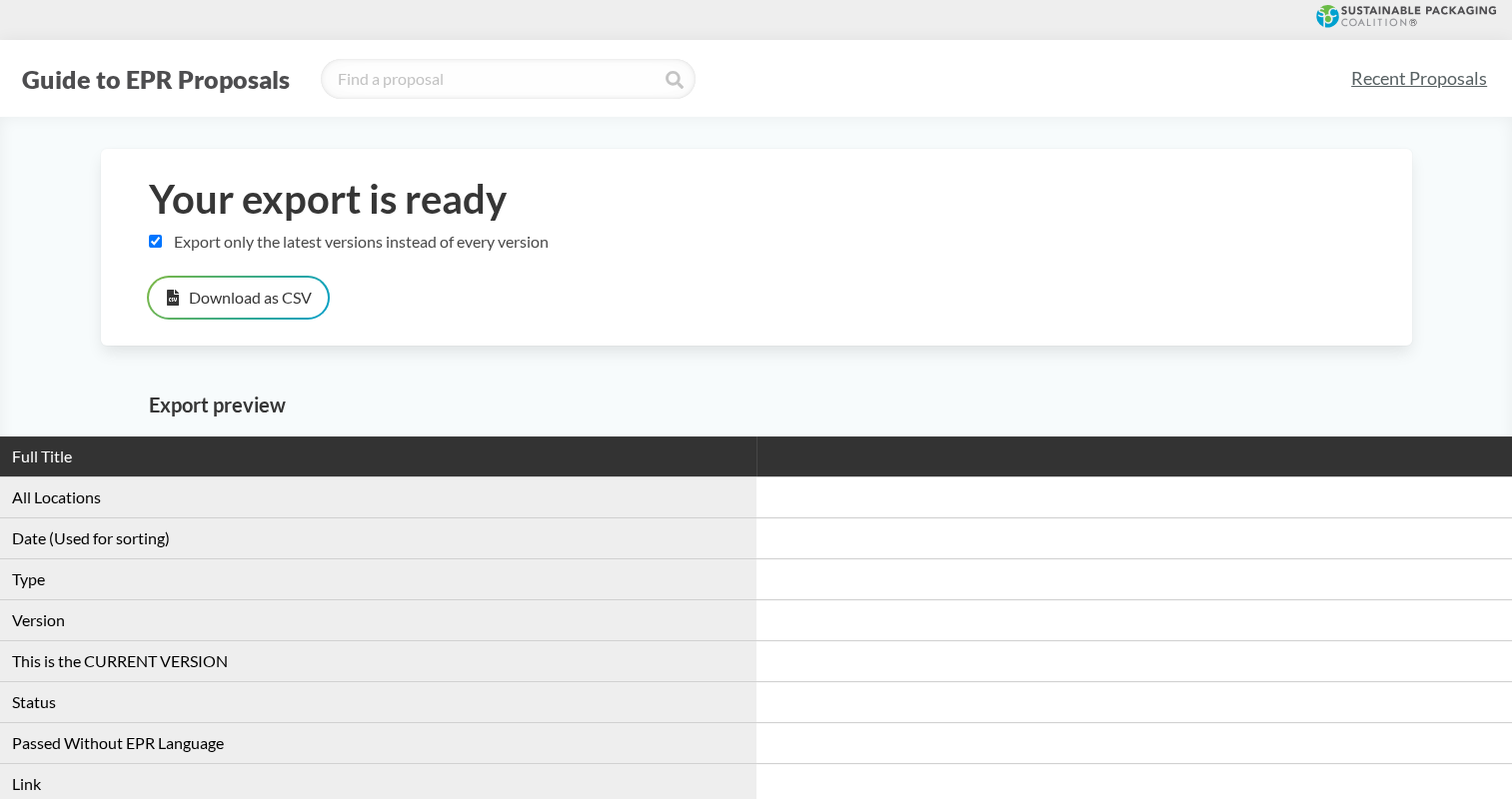 checkbox on "true" 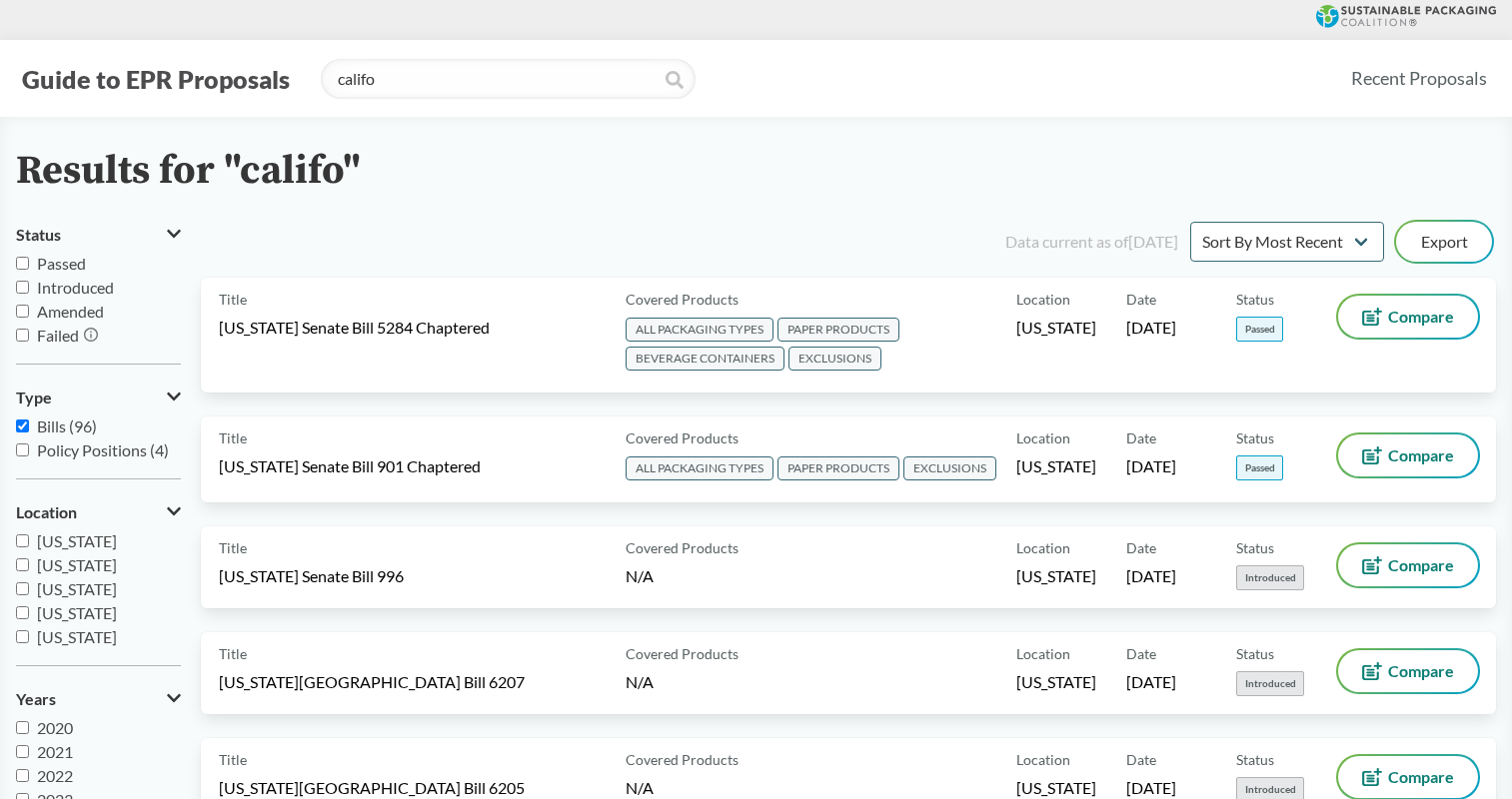 scroll, scrollTop: 0, scrollLeft: 0, axis: both 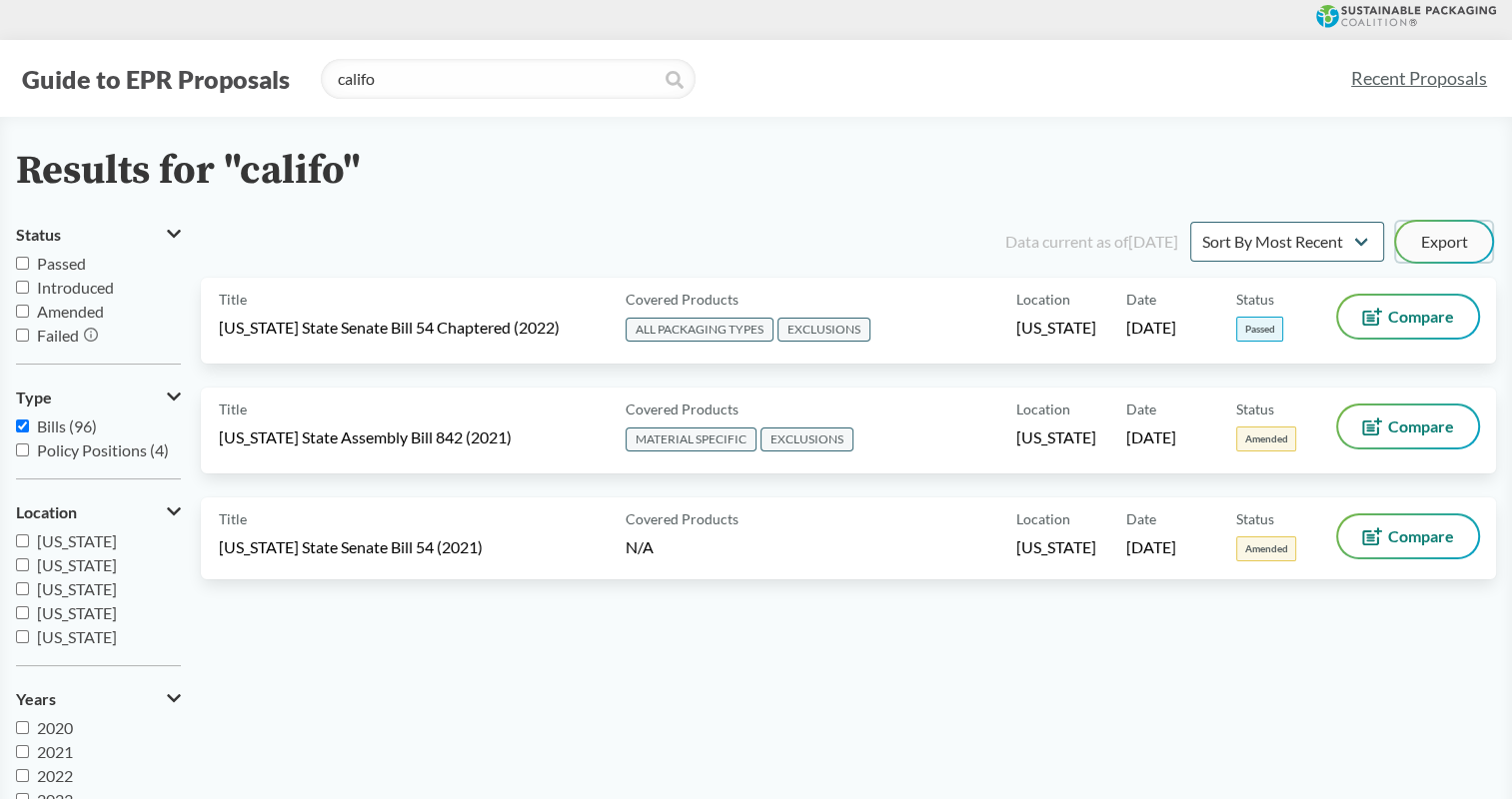 click on "Export" at bounding box center (1444, 242) 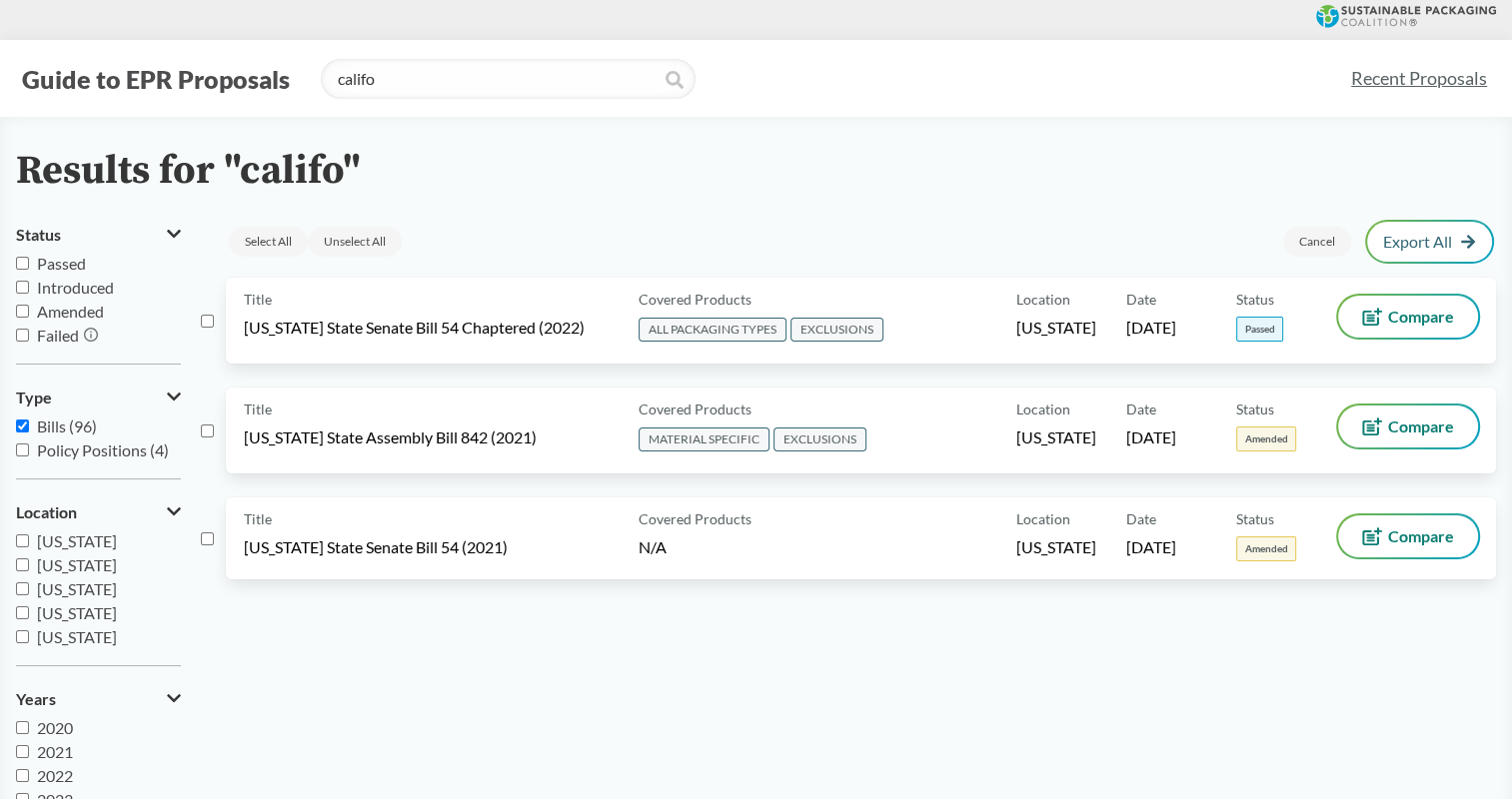 click at bounding box center (207, 321) 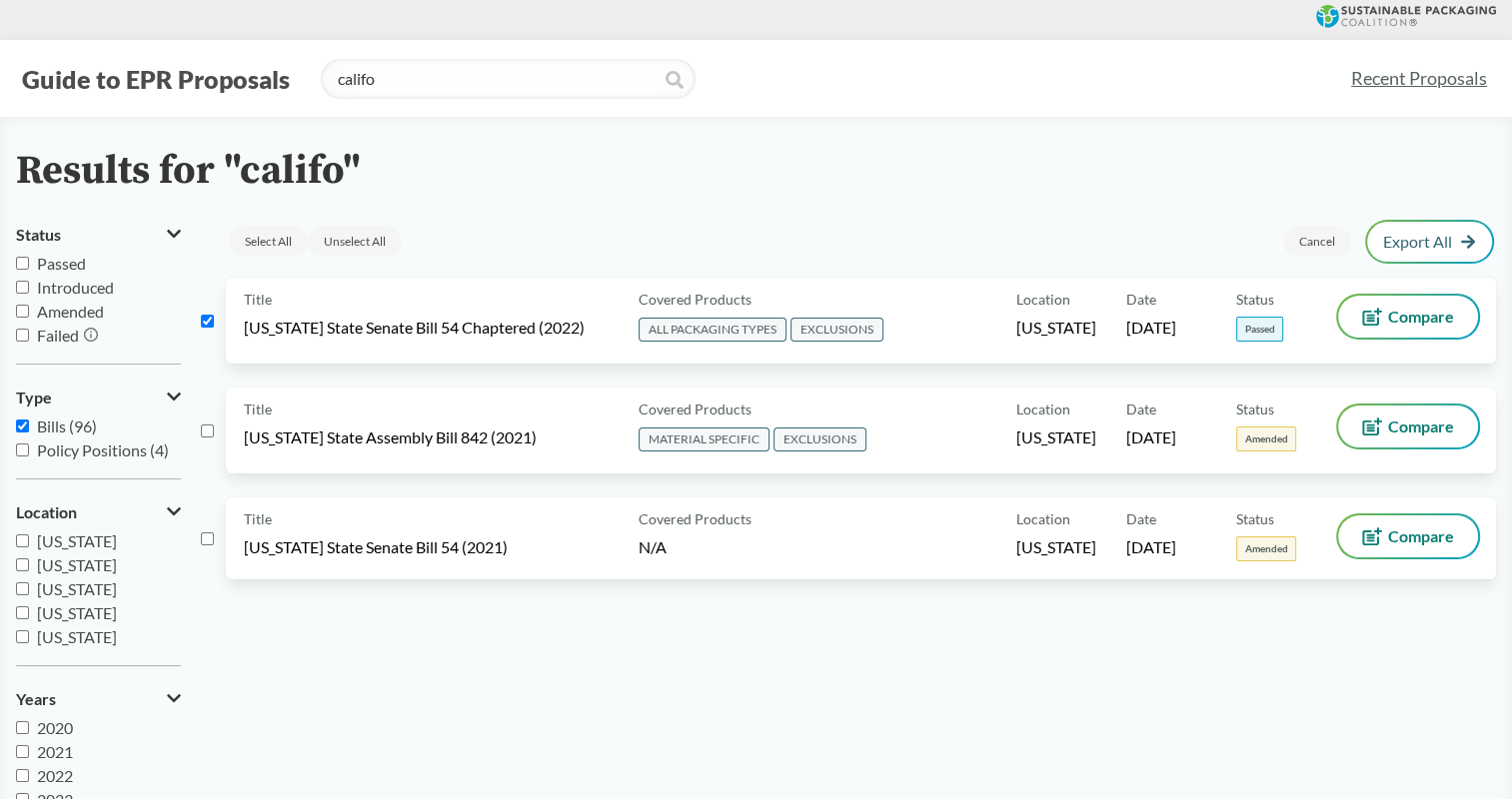 checkbox on "true" 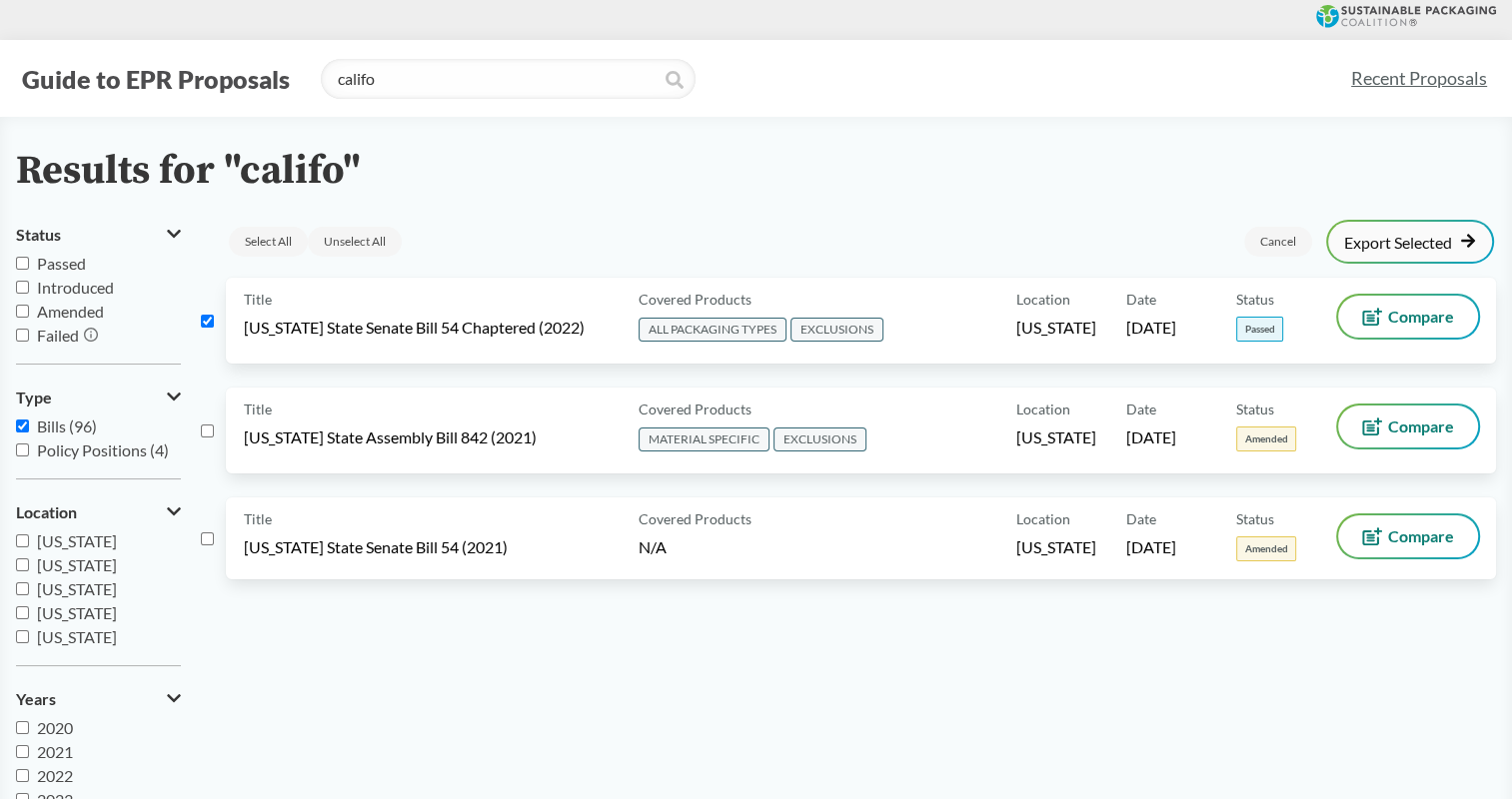 click on "Export Selected" at bounding box center [1410, 242] 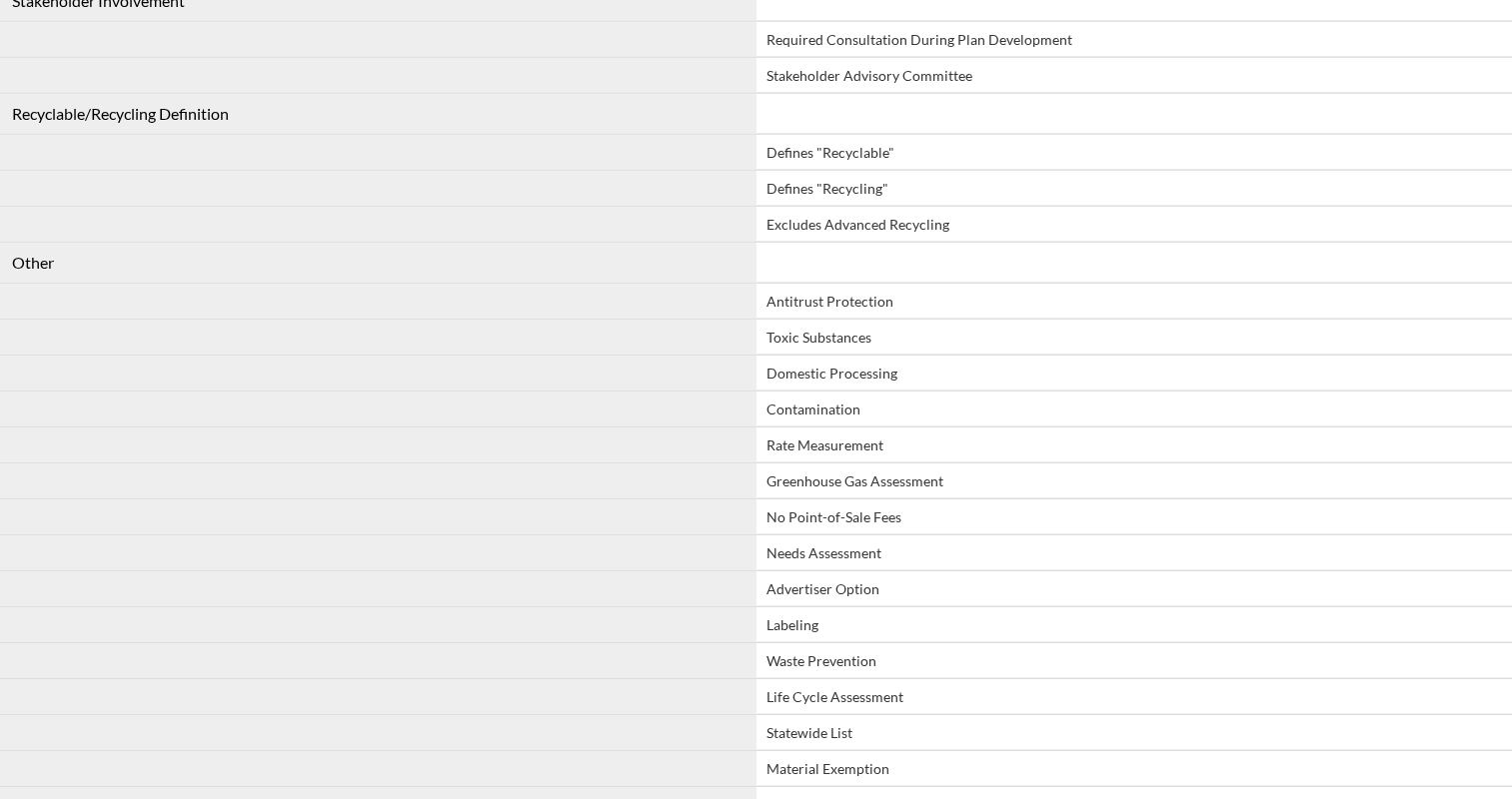 scroll, scrollTop: 4484, scrollLeft: 0, axis: vertical 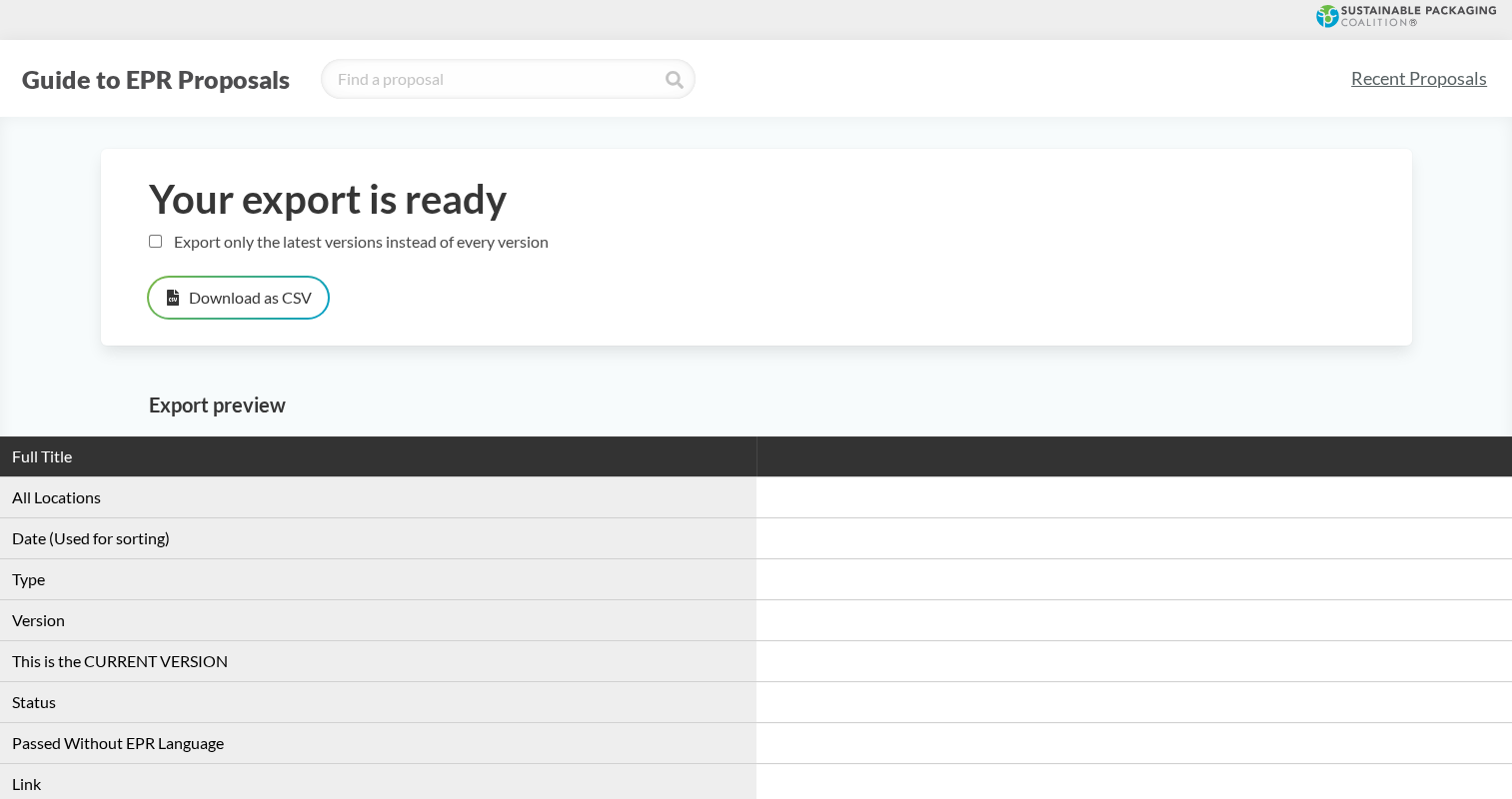 type on "califo" 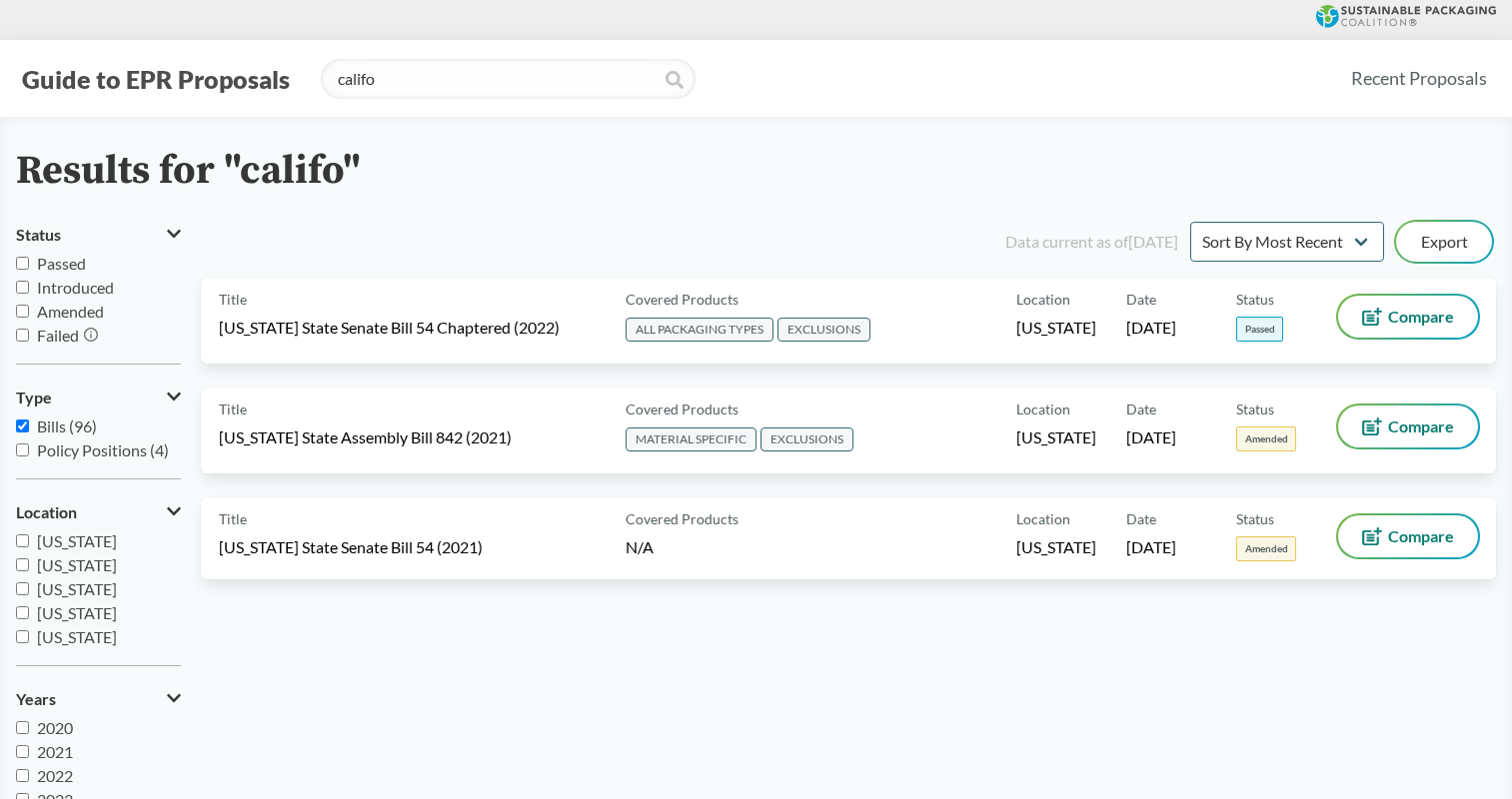 scroll, scrollTop: 0, scrollLeft: 0, axis: both 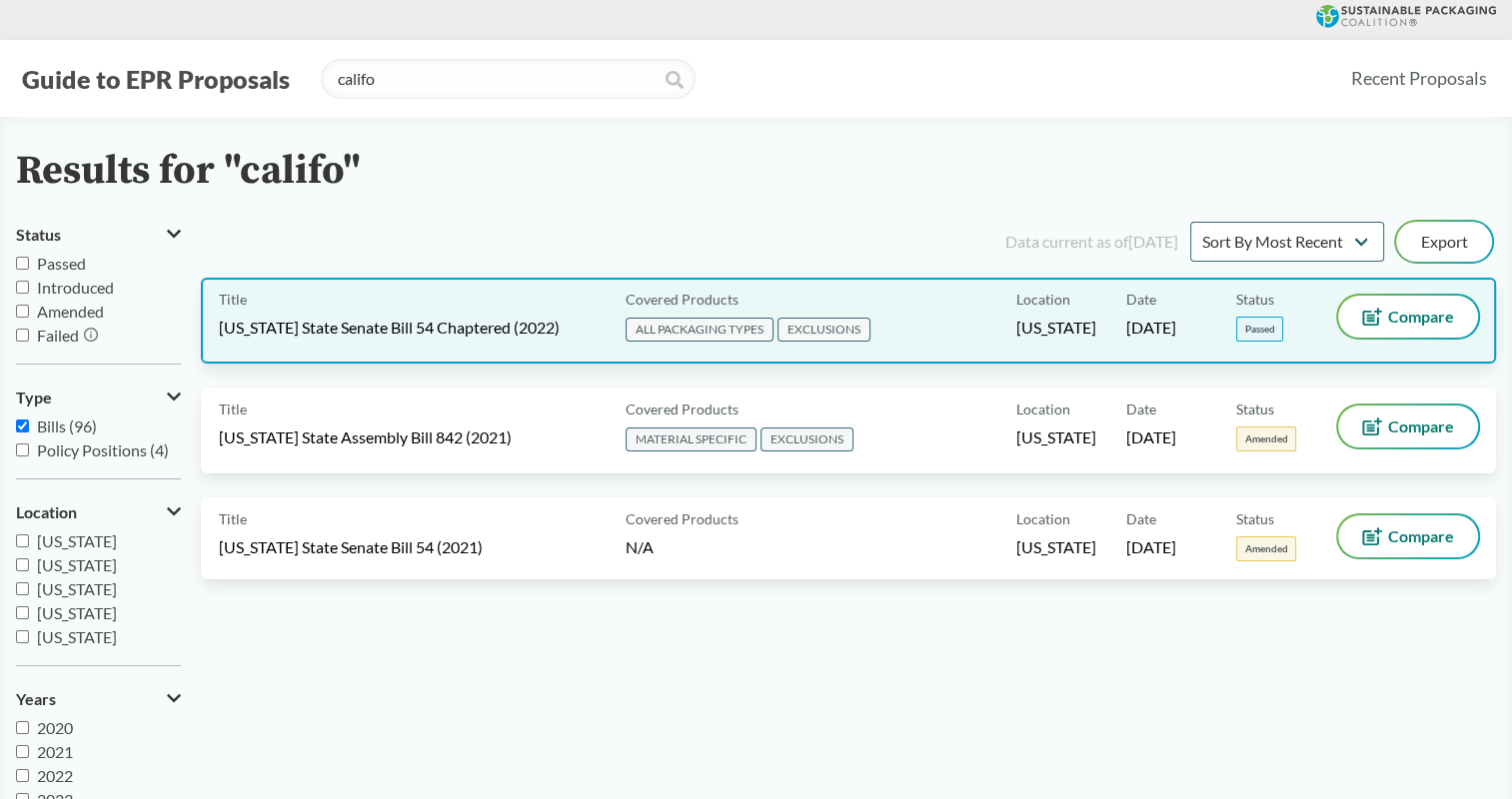 click on "[US_STATE] State Senate Bill 54 Chaptered (2022)" at bounding box center (389, 328) 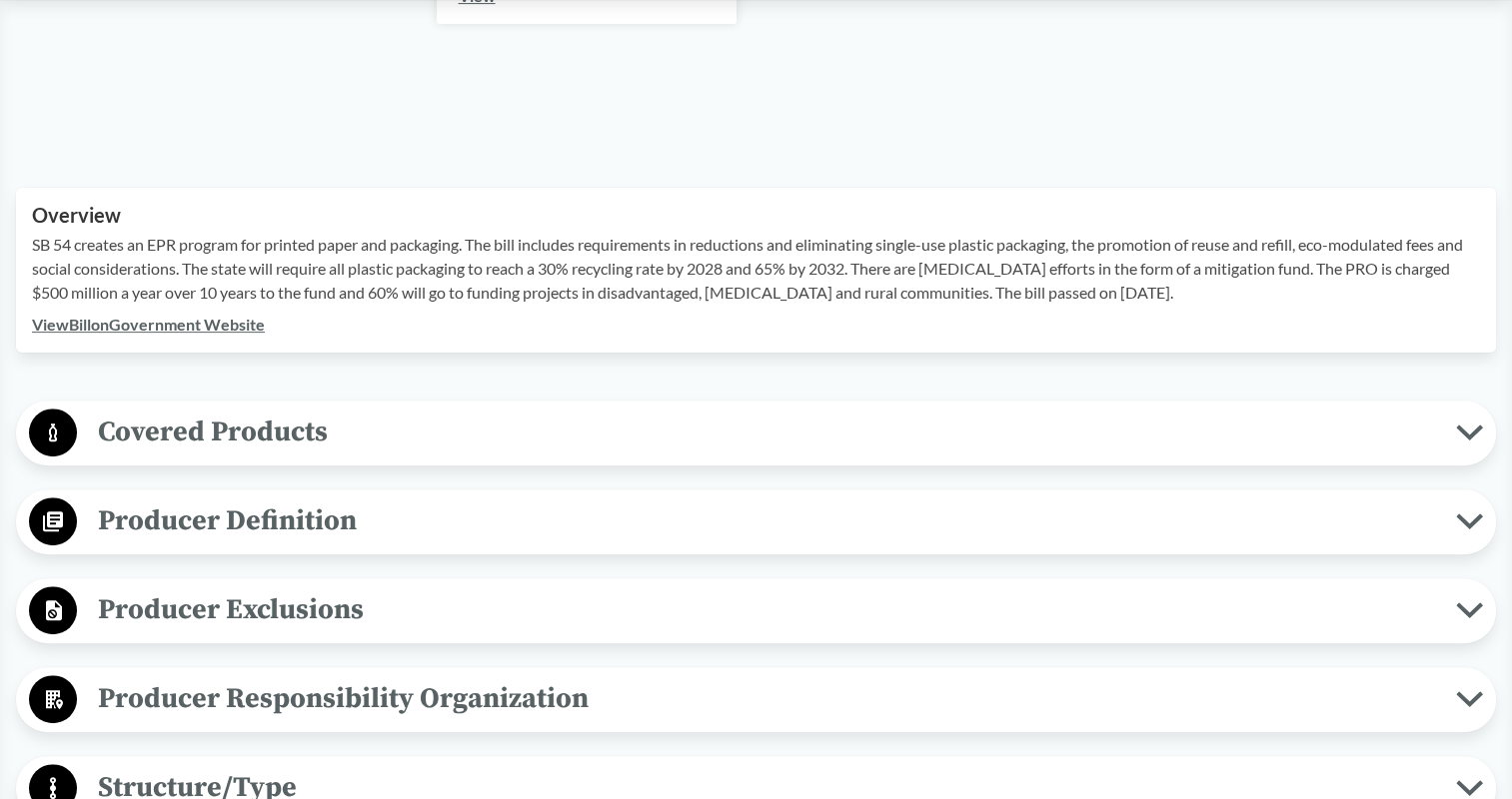 scroll, scrollTop: 615, scrollLeft: 0, axis: vertical 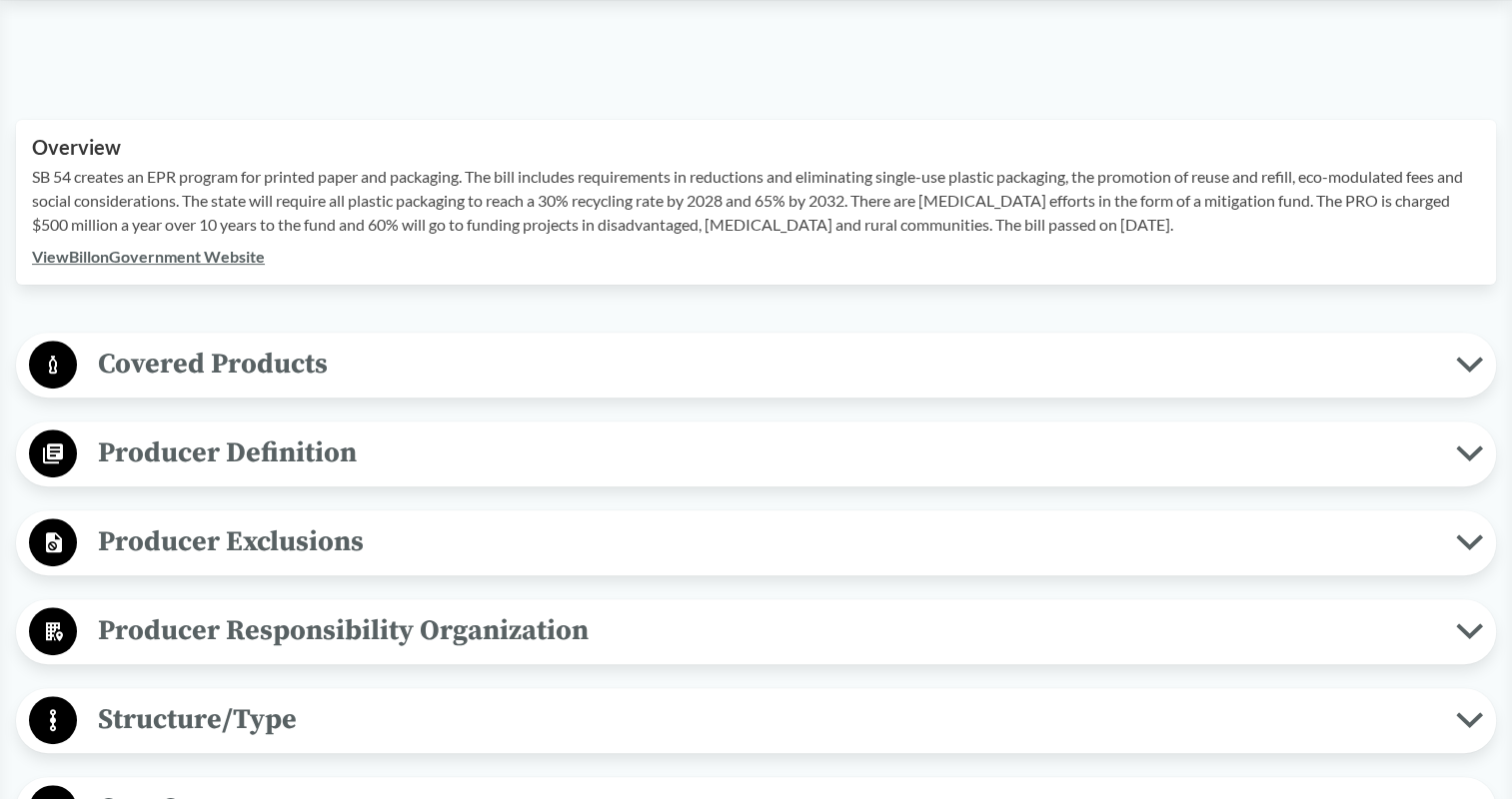 click on "Covered Products" at bounding box center (766, 364) 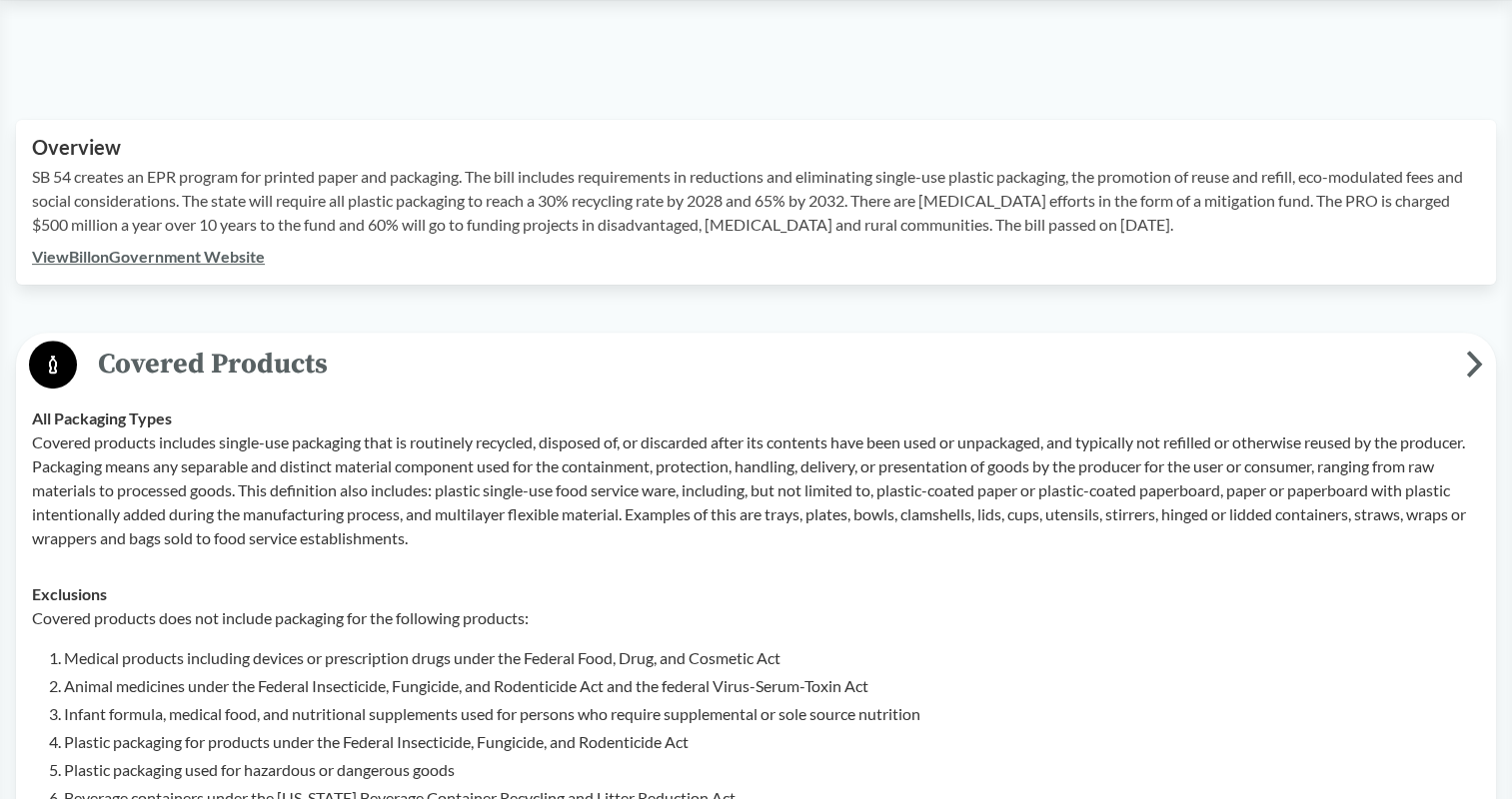 scroll, scrollTop: 627, scrollLeft: 0, axis: vertical 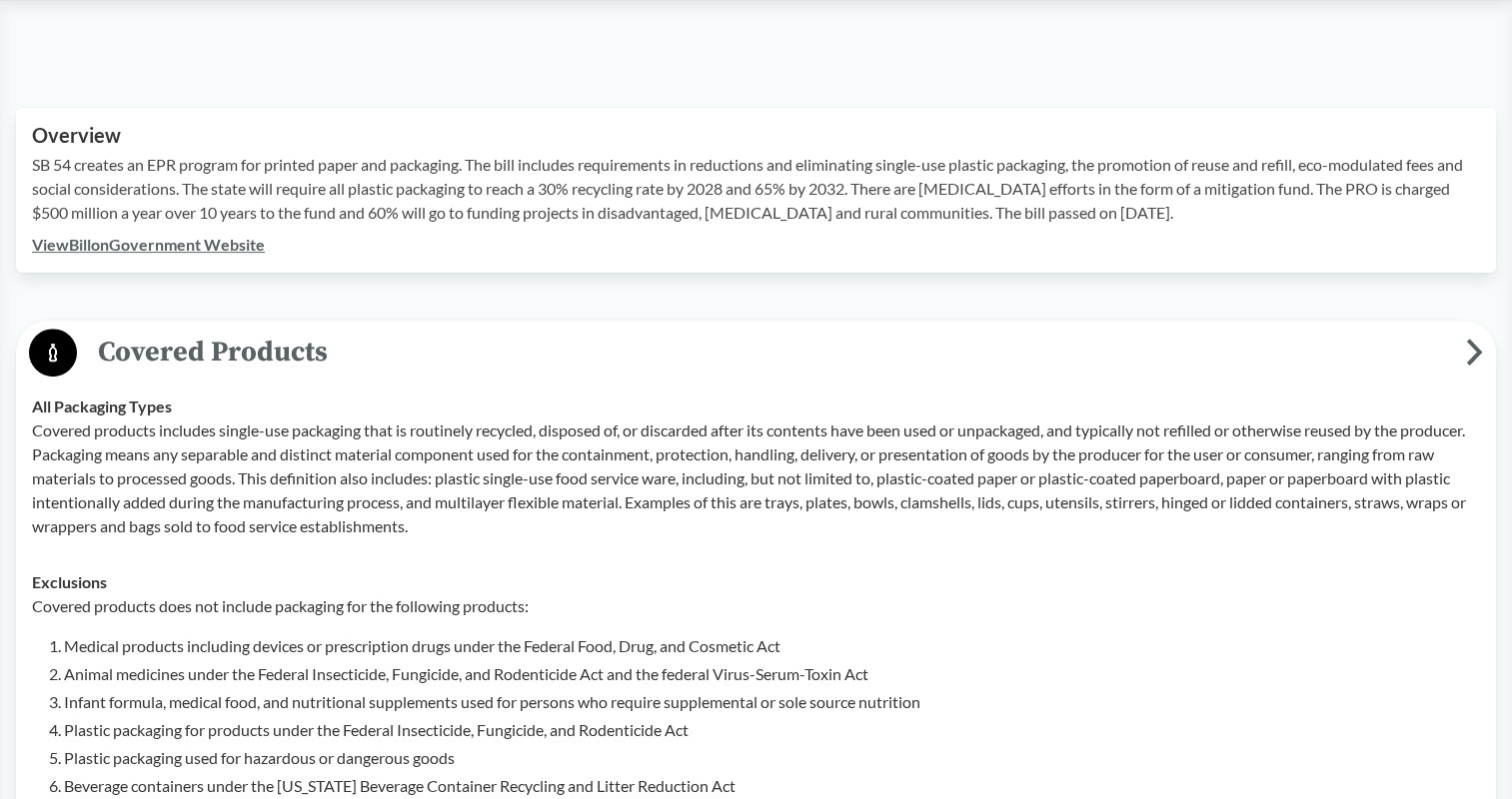 click on "View  Bill  on  Government Website" at bounding box center [148, 244] 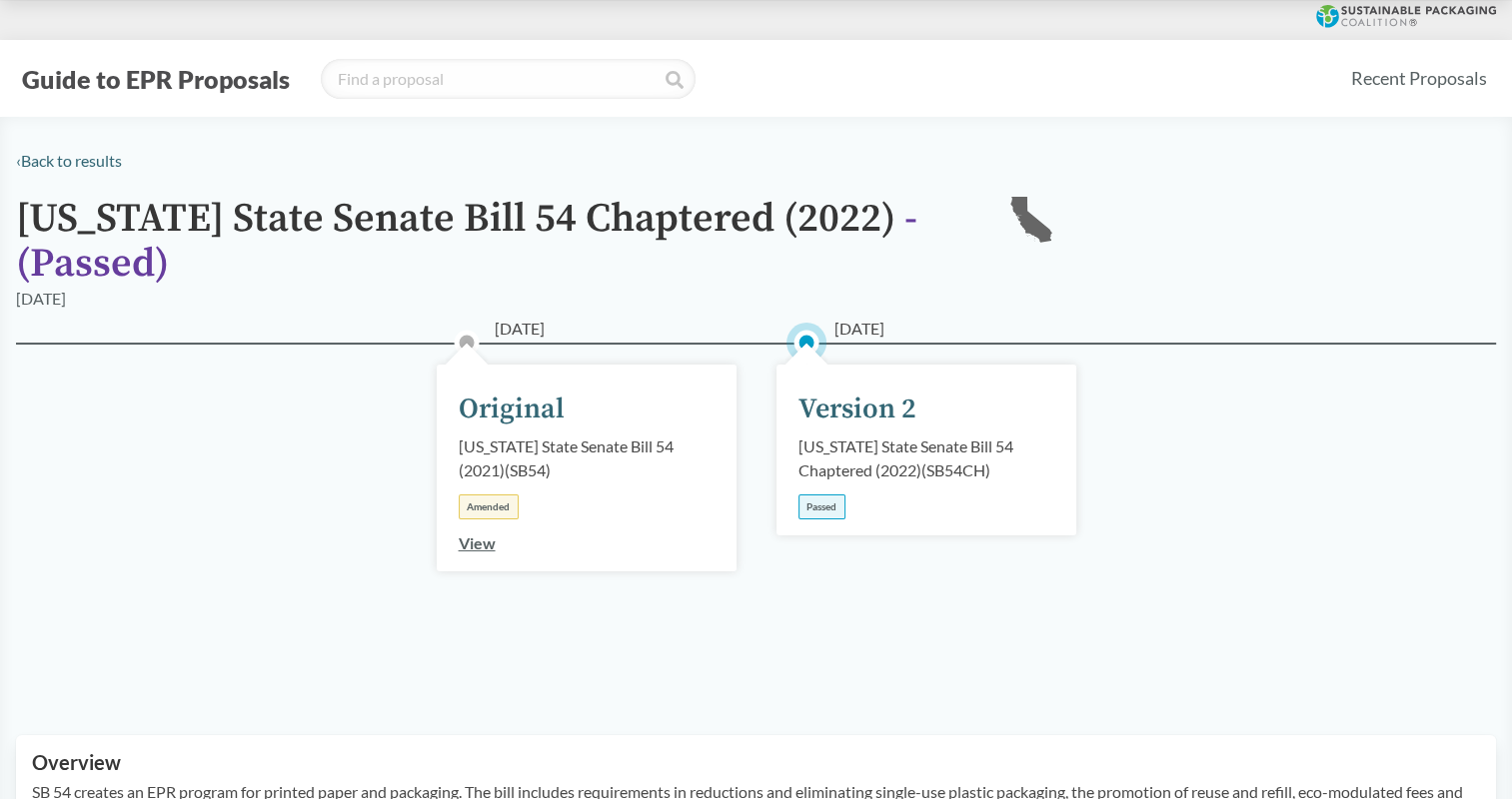 scroll, scrollTop: 0, scrollLeft: 0, axis: both 